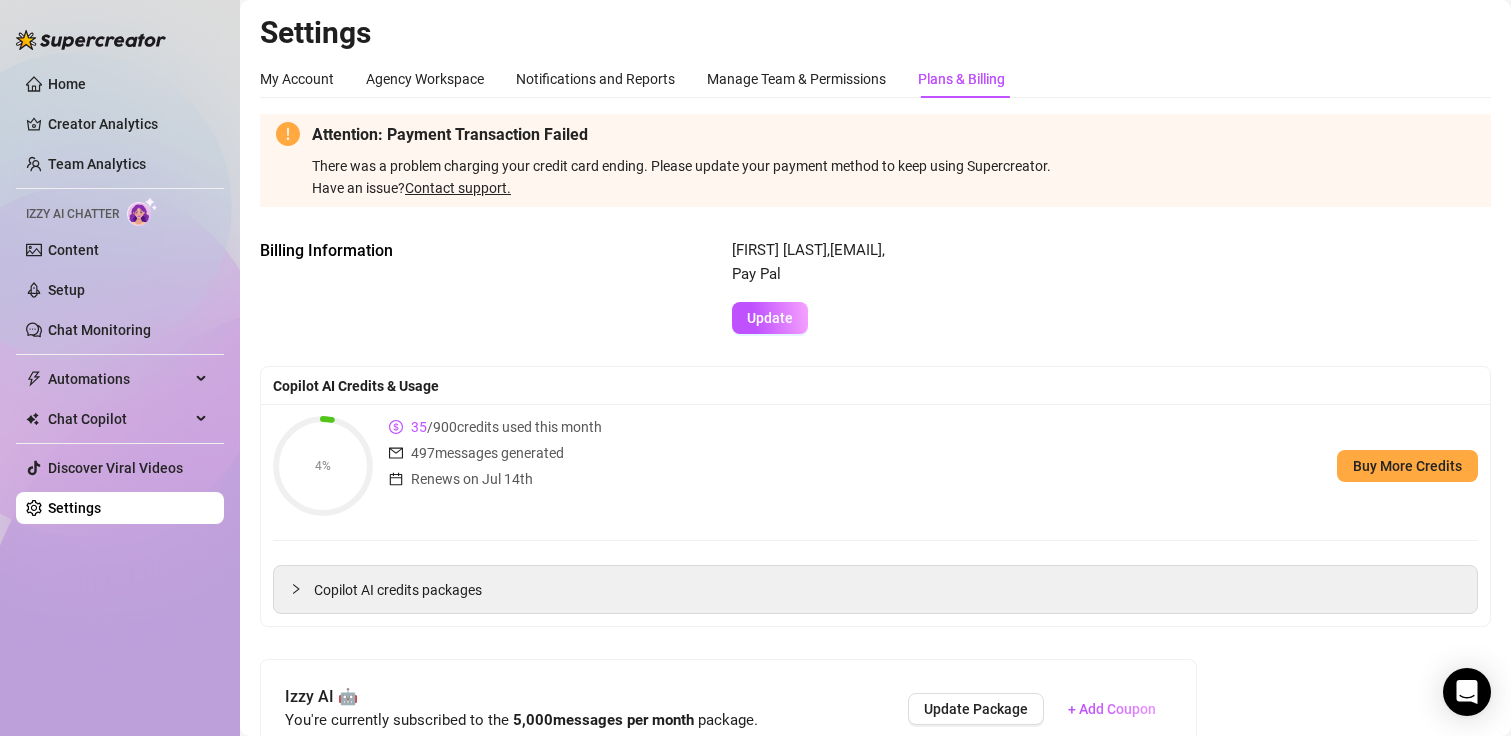 scroll, scrollTop: 0, scrollLeft: 0, axis: both 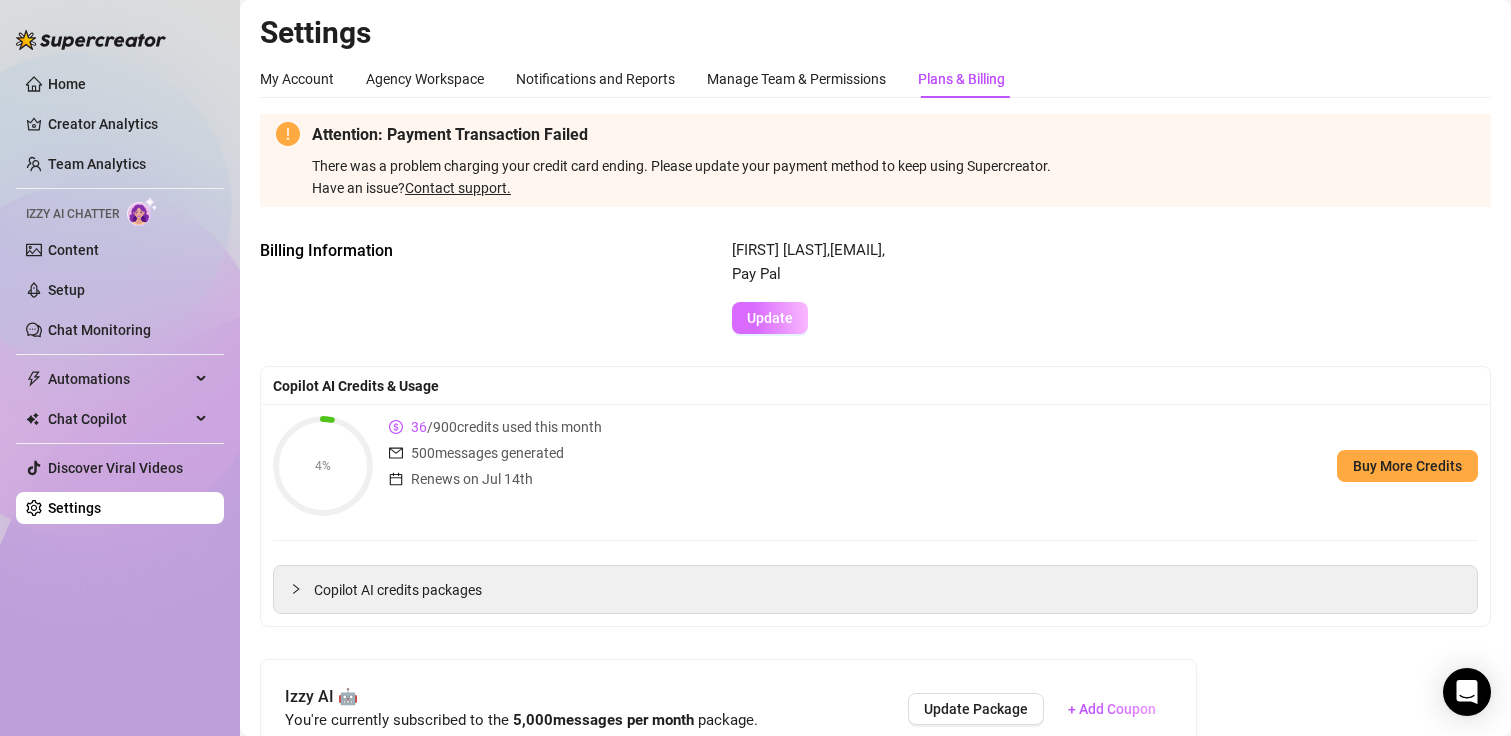 click on "Update" at bounding box center (770, 318) 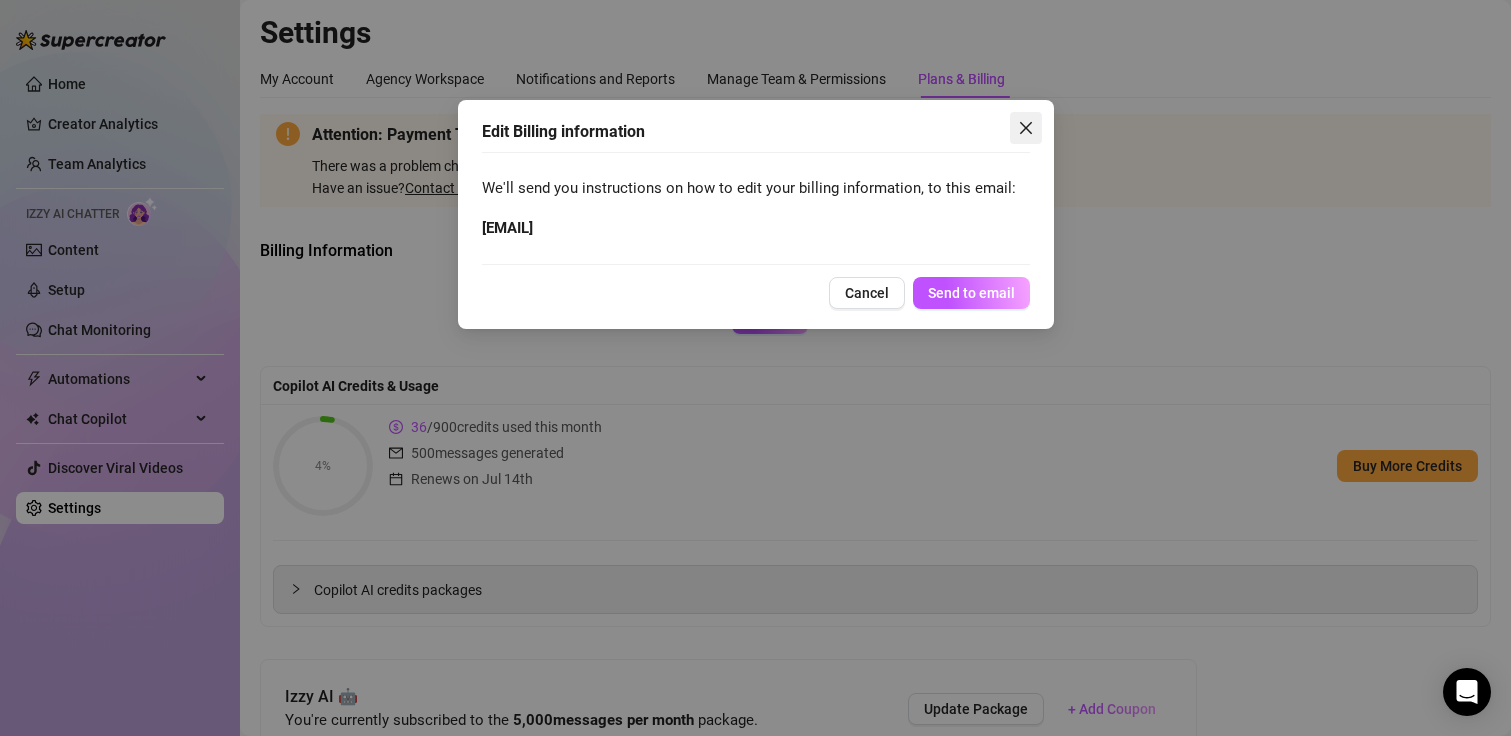 click at bounding box center [1026, 128] 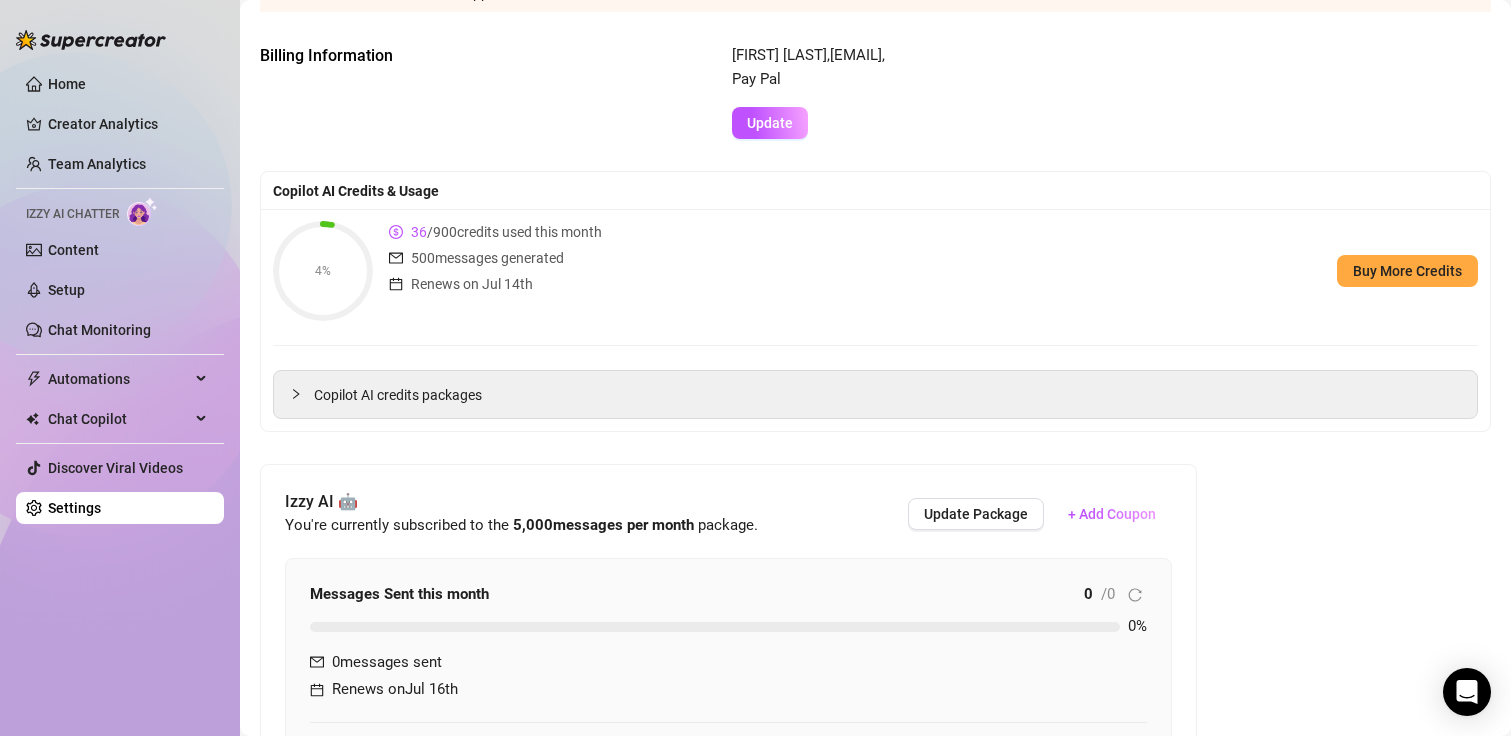 scroll, scrollTop: 0, scrollLeft: 0, axis: both 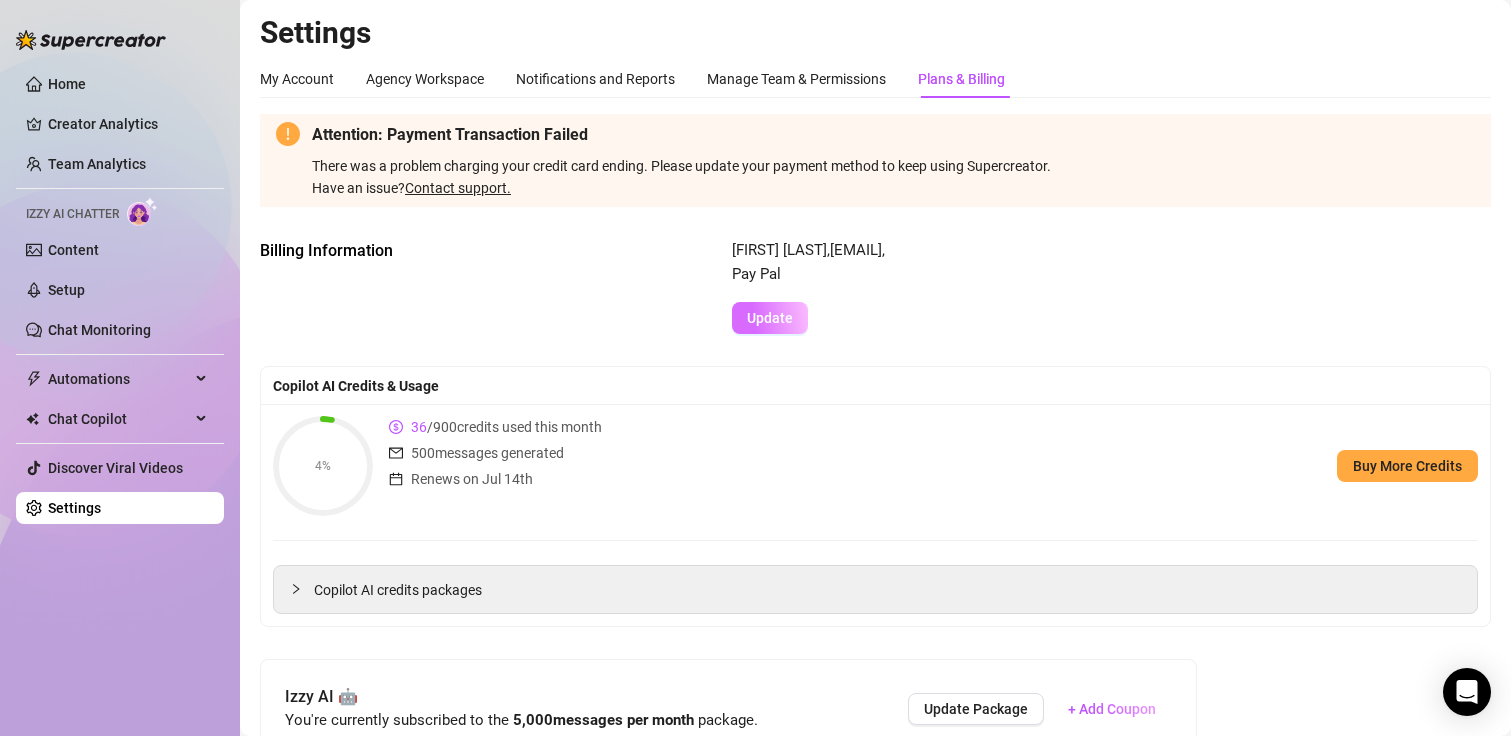 click on "Update" at bounding box center (770, 318) 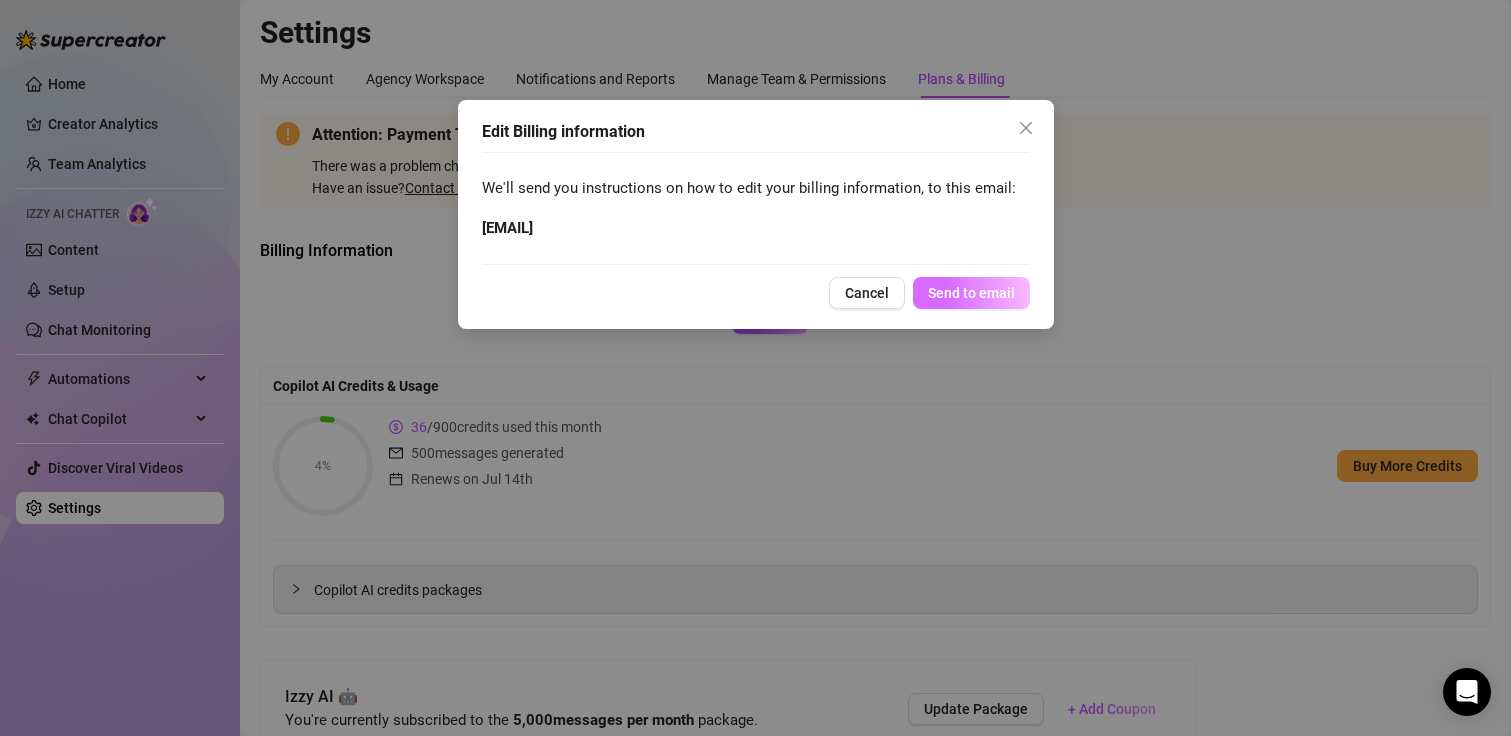 click on "Send to email" at bounding box center [971, 293] 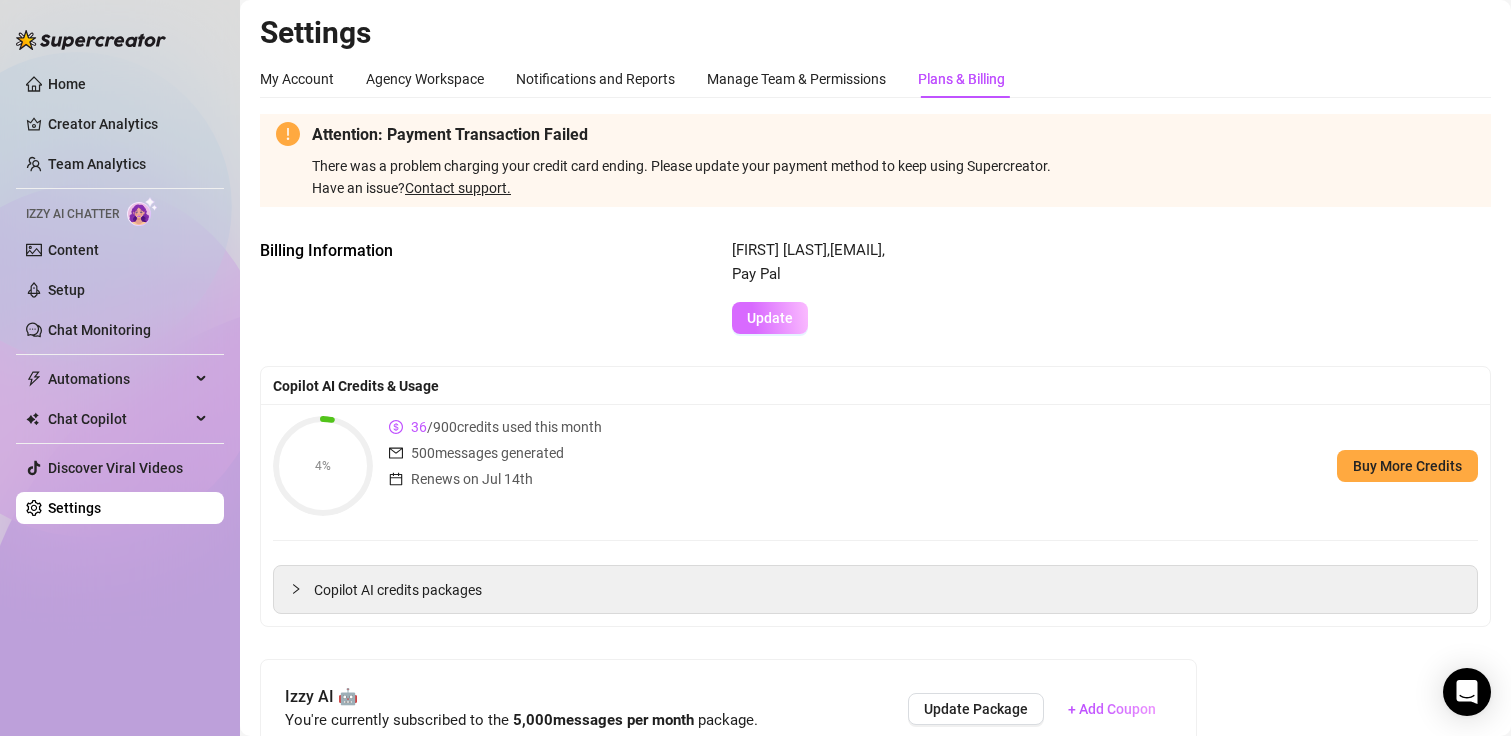 click on "Update" at bounding box center (770, 318) 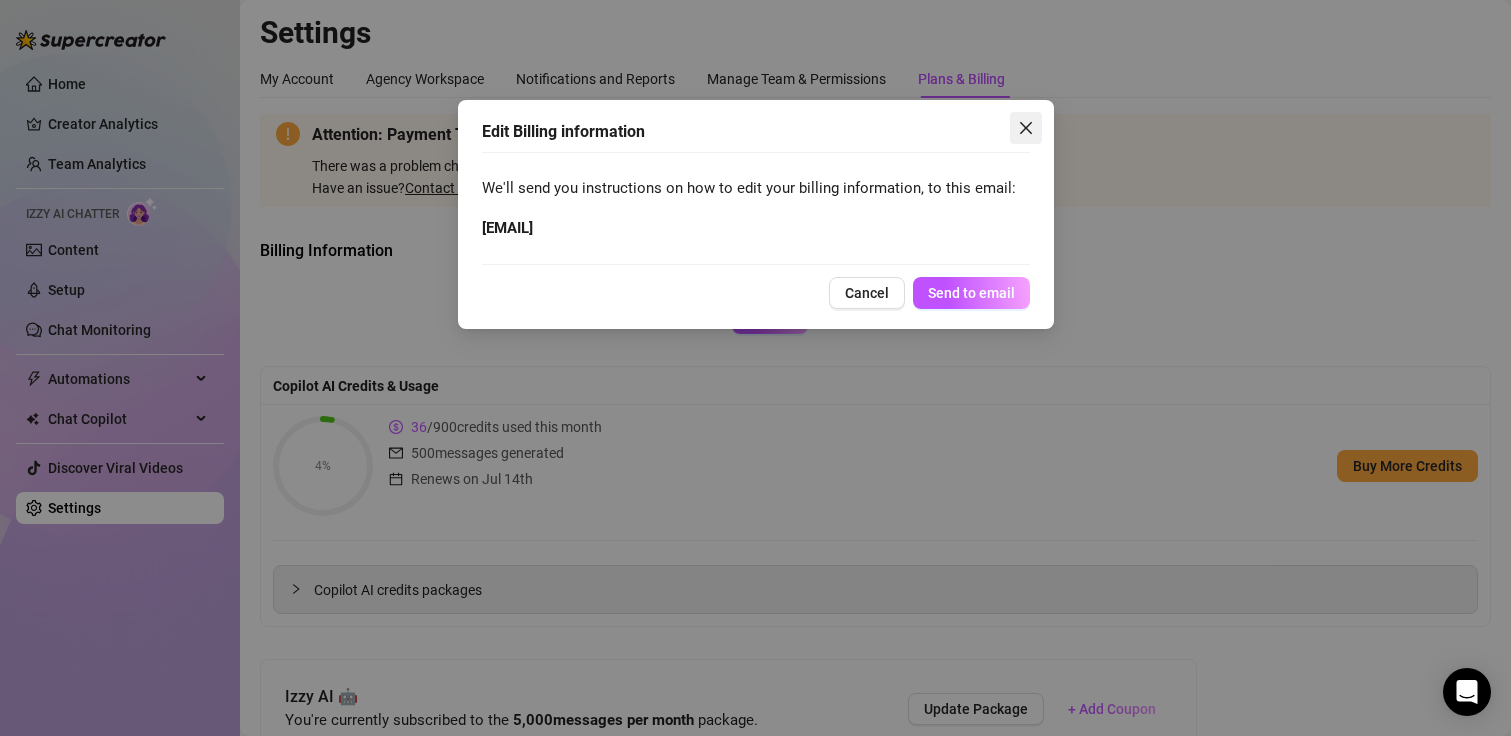 click at bounding box center [1026, 128] 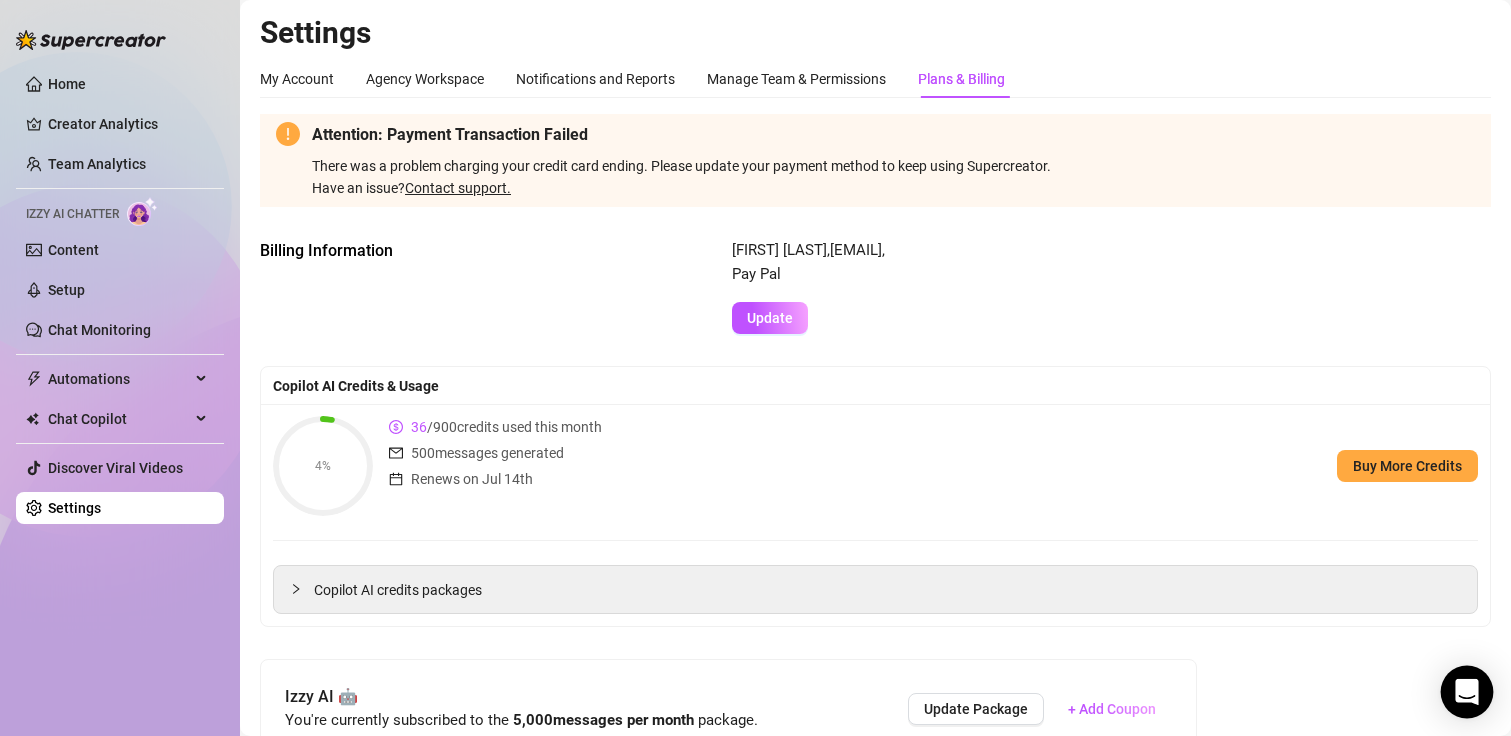 click 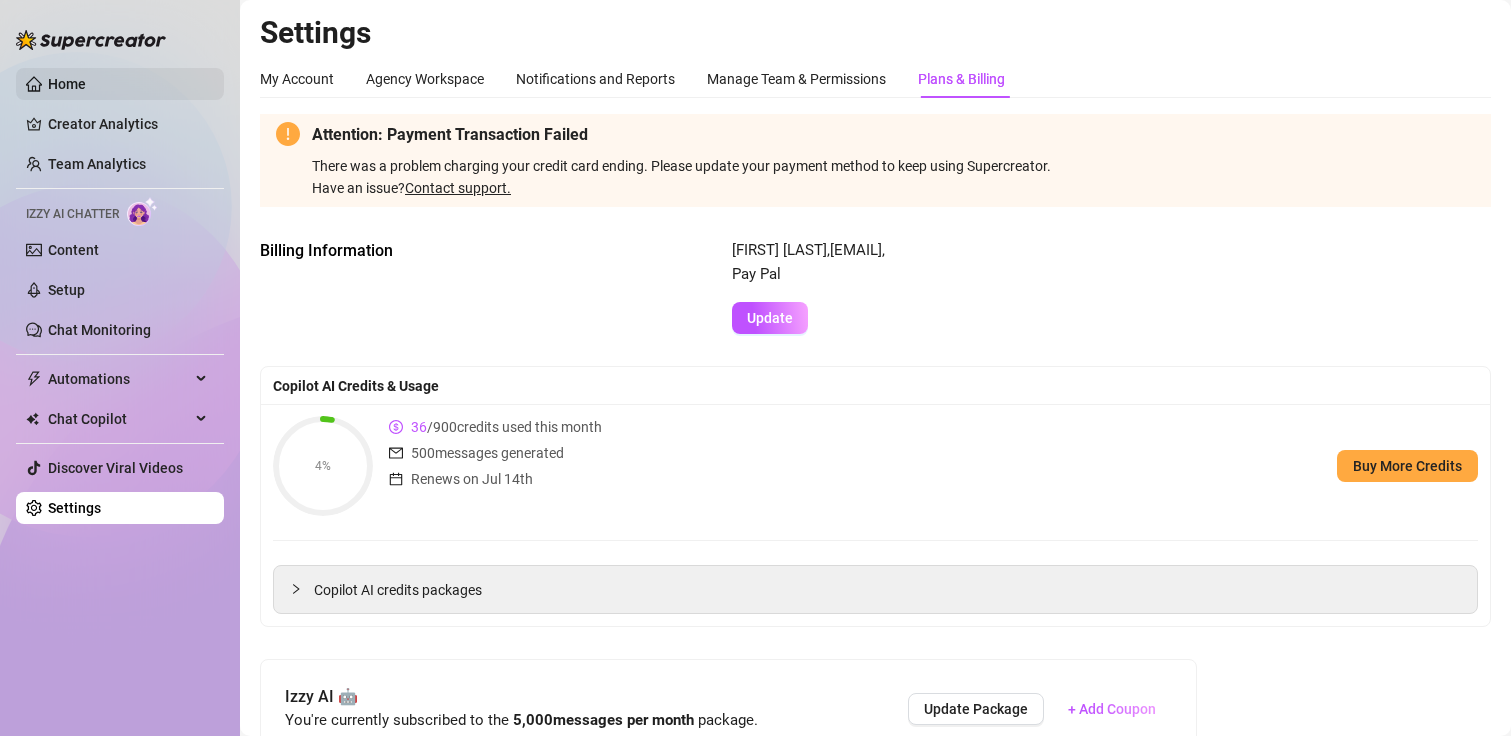click on "Home" at bounding box center [67, 84] 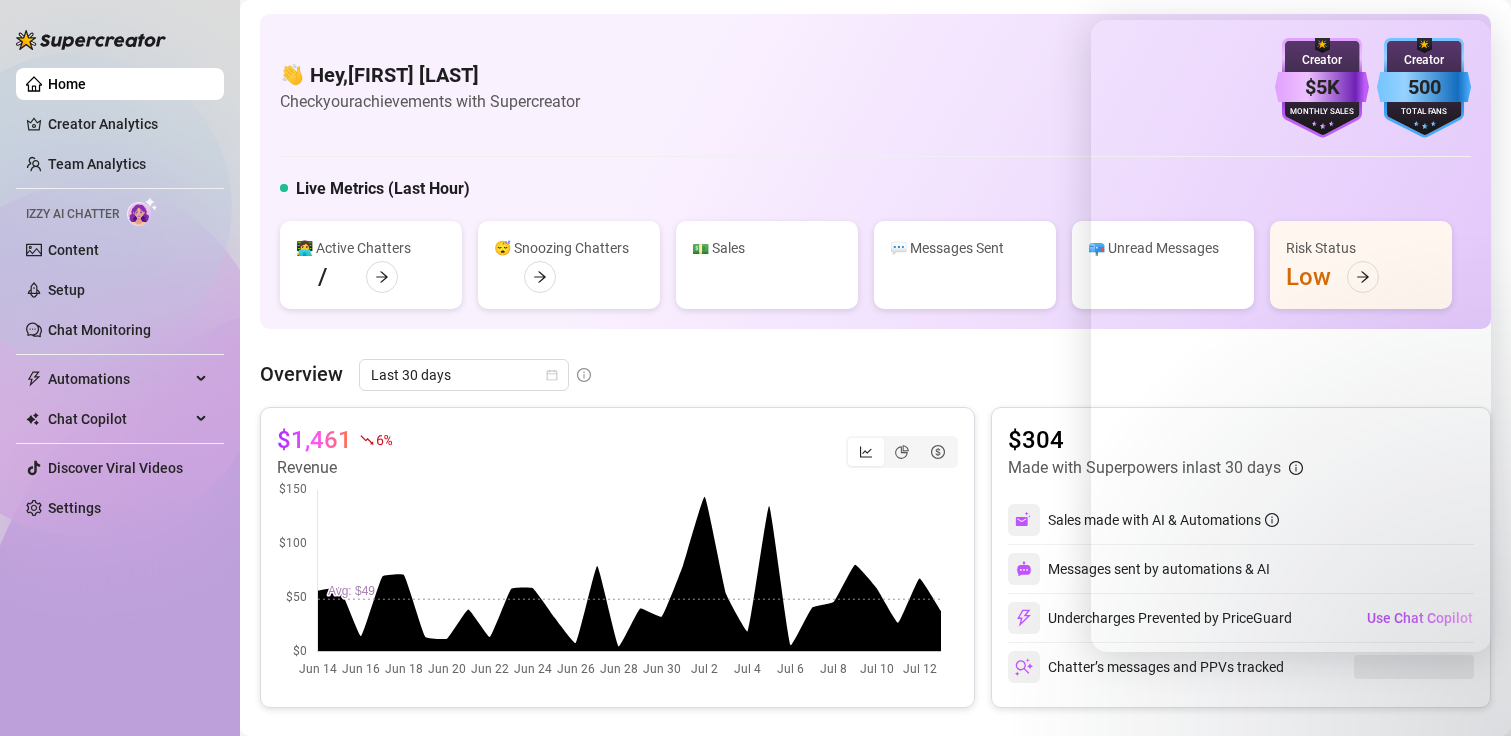scroll, scrollTop: 657, scrollLeft: 0, axis: vertical 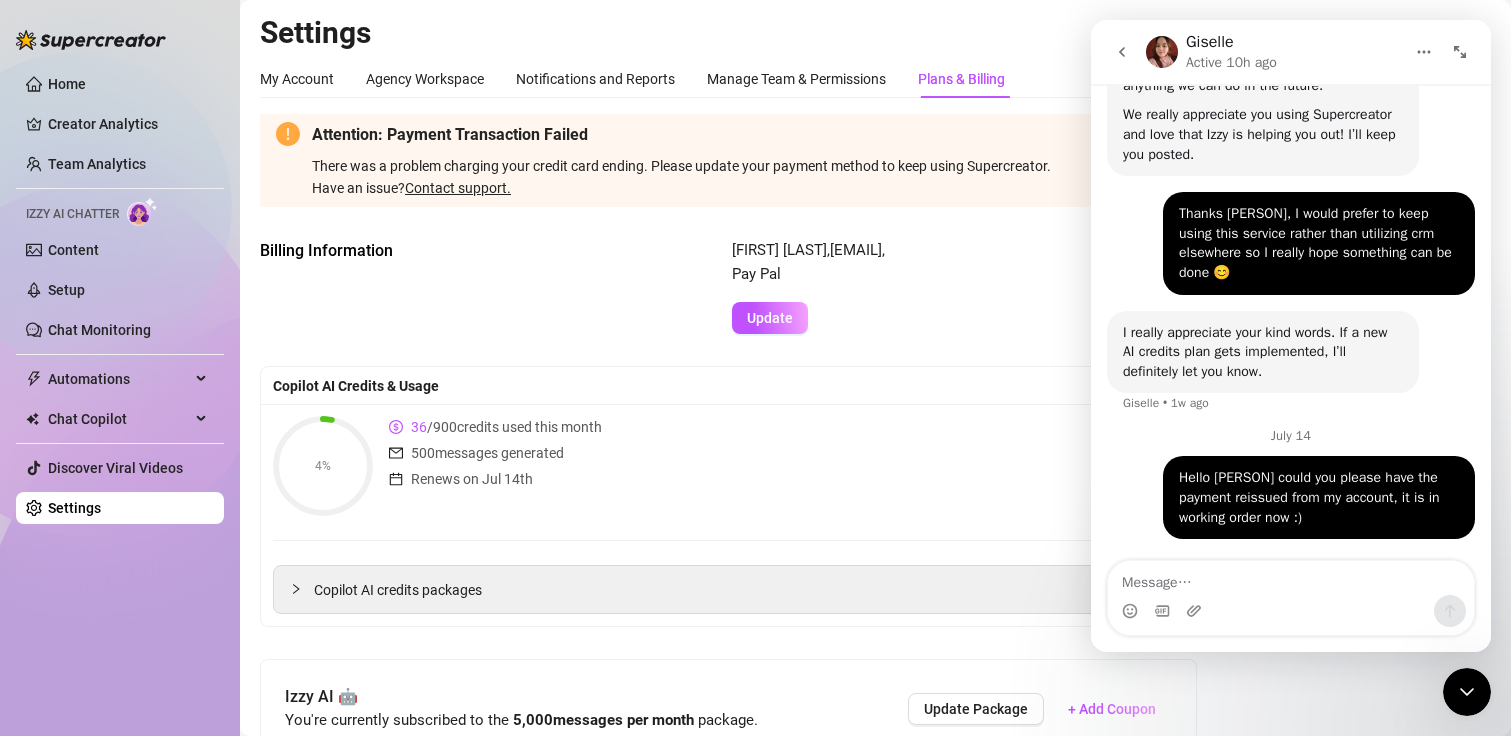 drag, startPoint x: 1134, startPoint y: 52, endPoint x: 1840, endPoint y: 328, distance: 758.0317 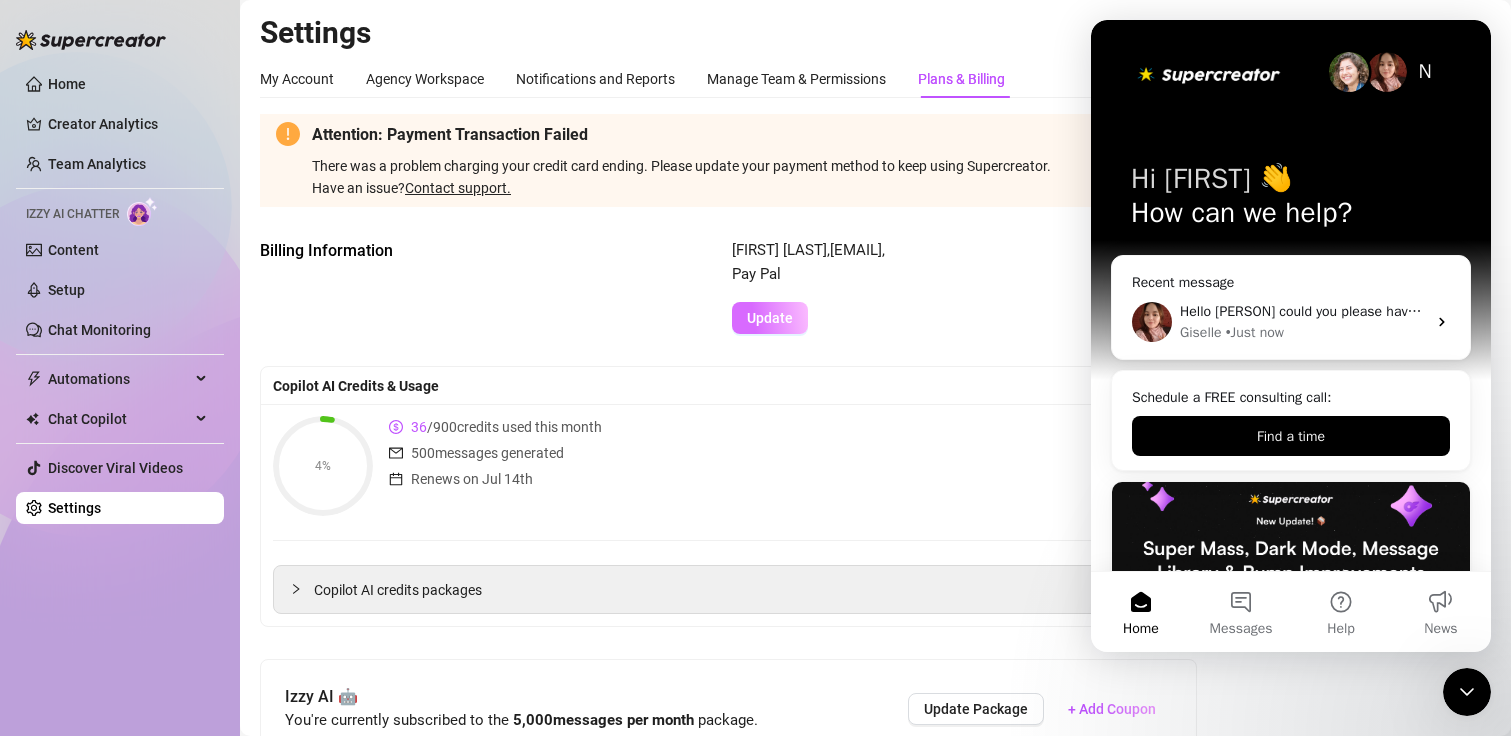 click on "Update" at bounding box center [770, 318] 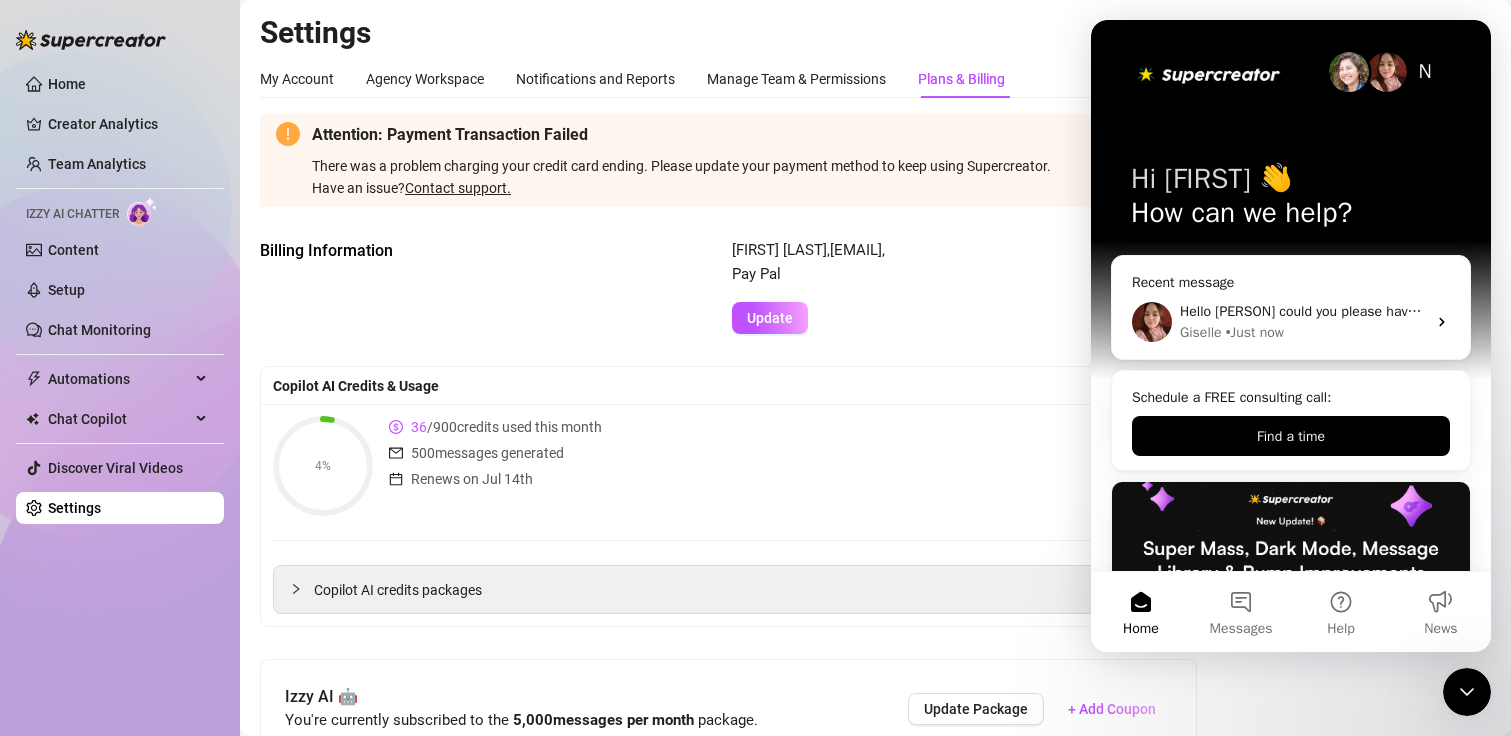 drag, startPoint x: 780, startPoint y: 317, endPoint x: 384, endPoint y: 283, distance: 397.4569 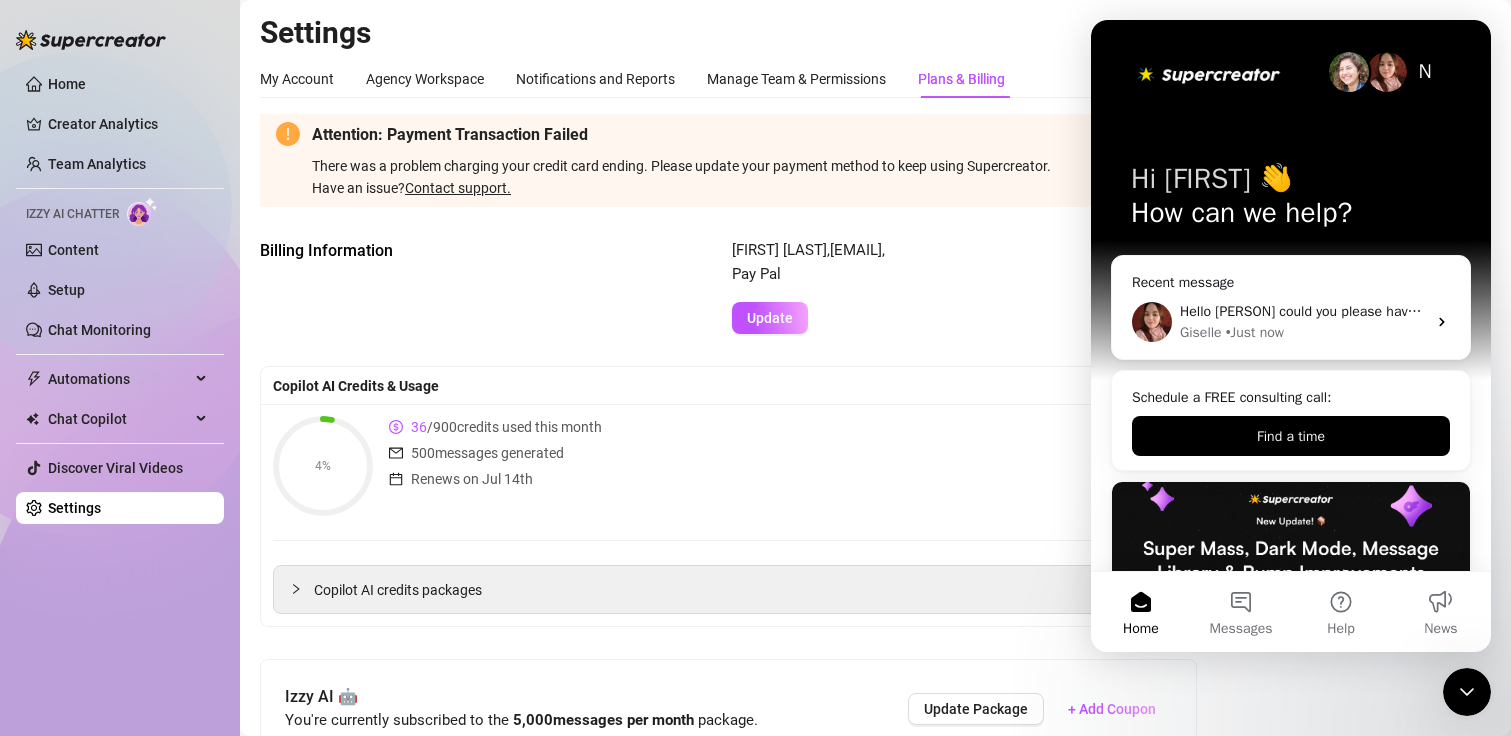 click 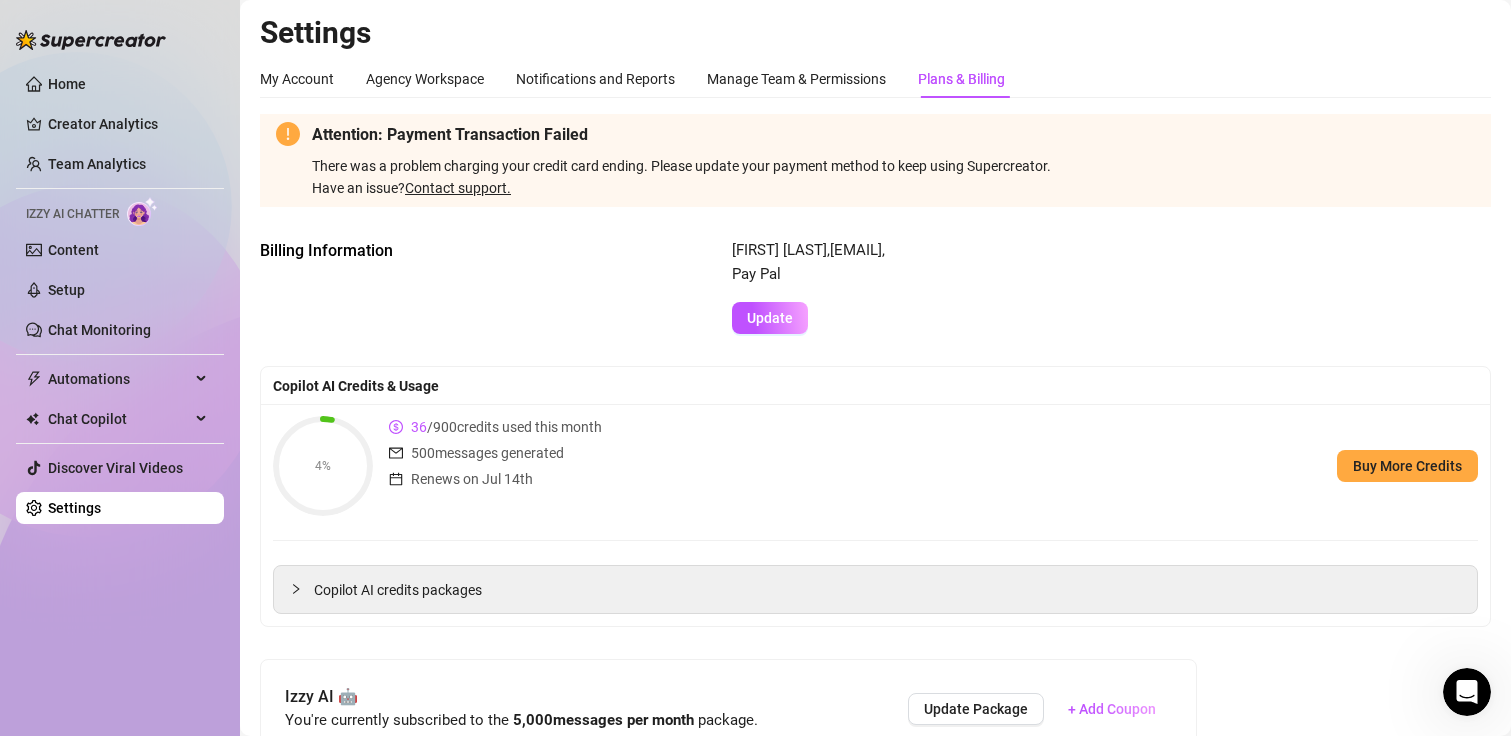 click on "Edit Billing information We'll send you instructions on how to edit your billing information, to this email: [EMAIL] Cancel Send to email" at bounding box center (755, 368) 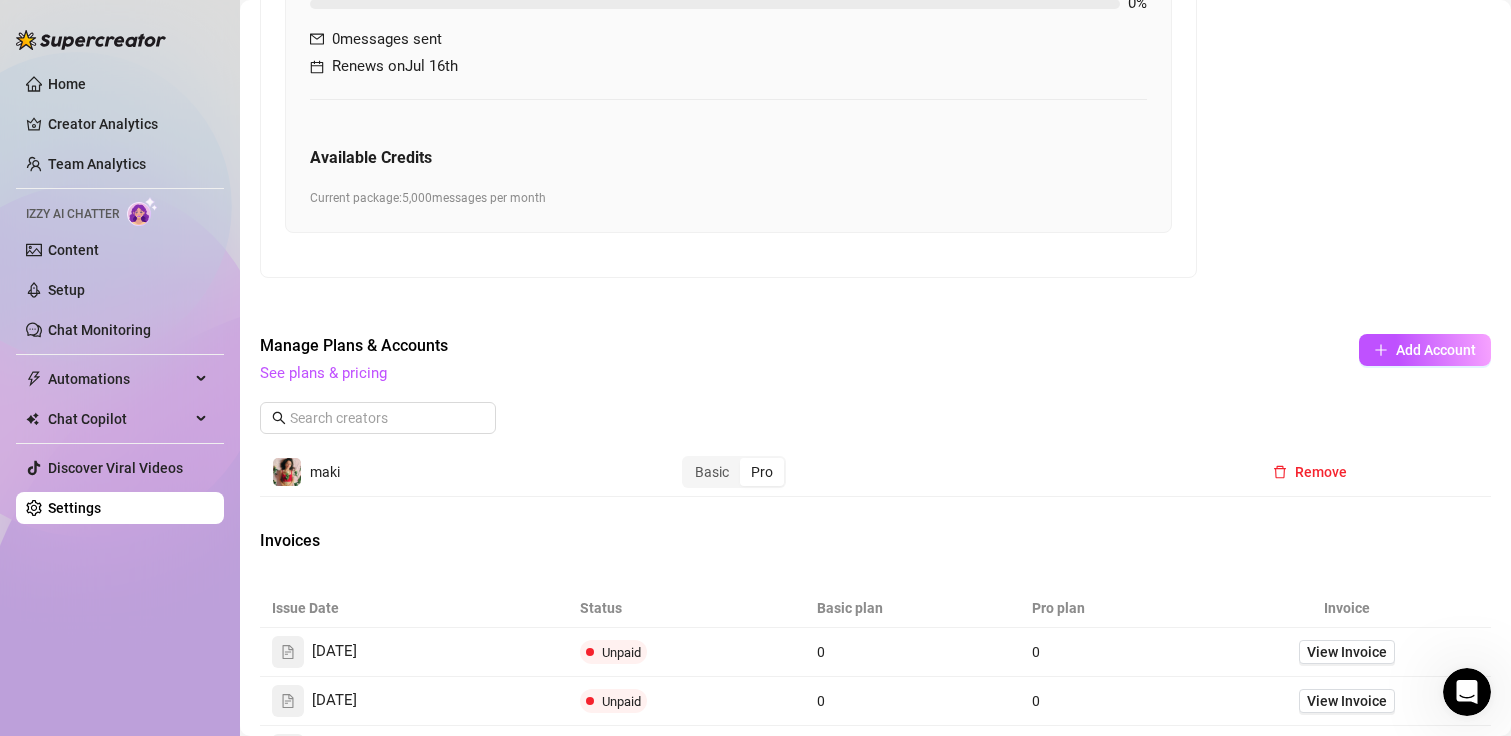 scroll, scrollTop: 1095, scrollLeft: 0, axis: vertical 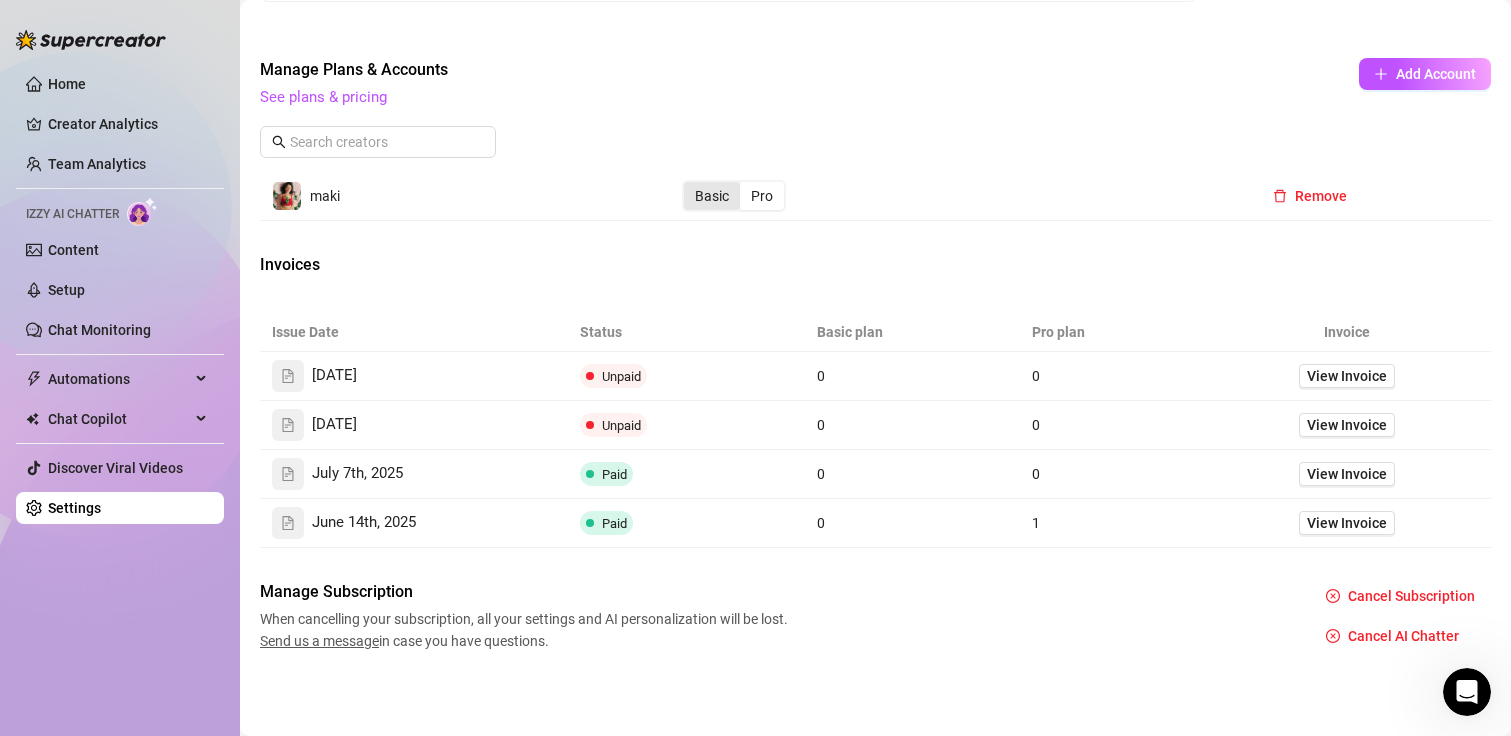 click on "Basic" at bounding box center [712, 196] 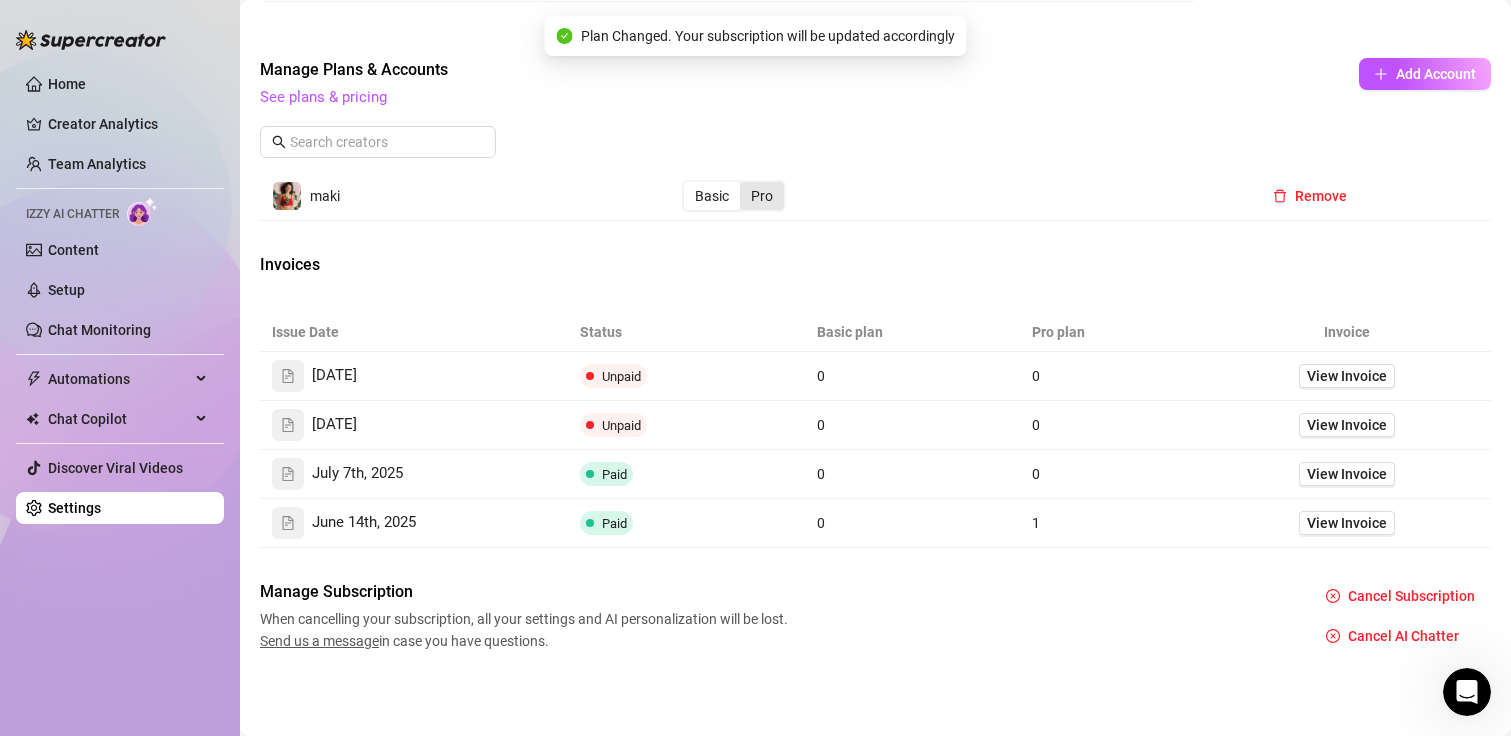 click on "Pro" at bounding box center [762, 196] 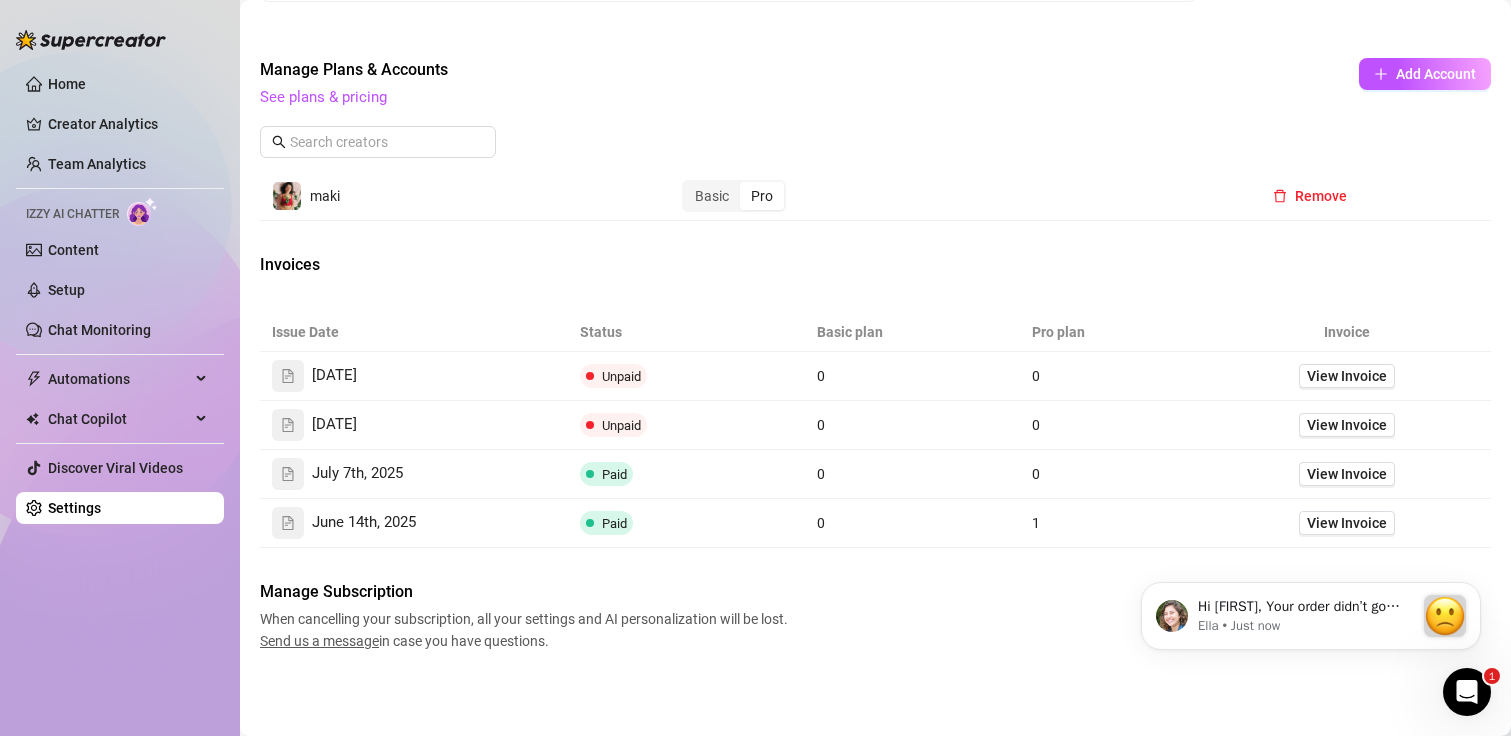 scroll, scrollTop: 0, scrollLeft: 0, axis: both 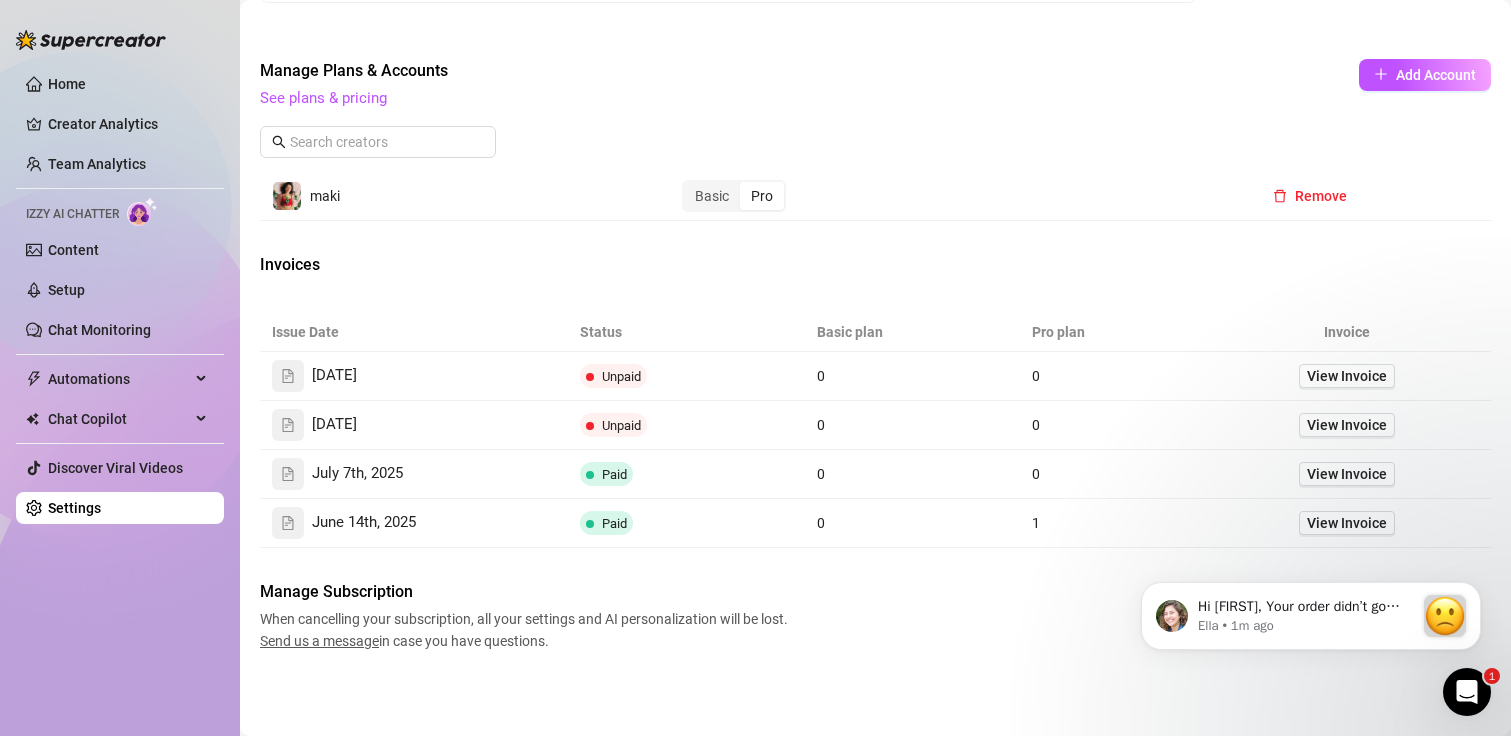 click 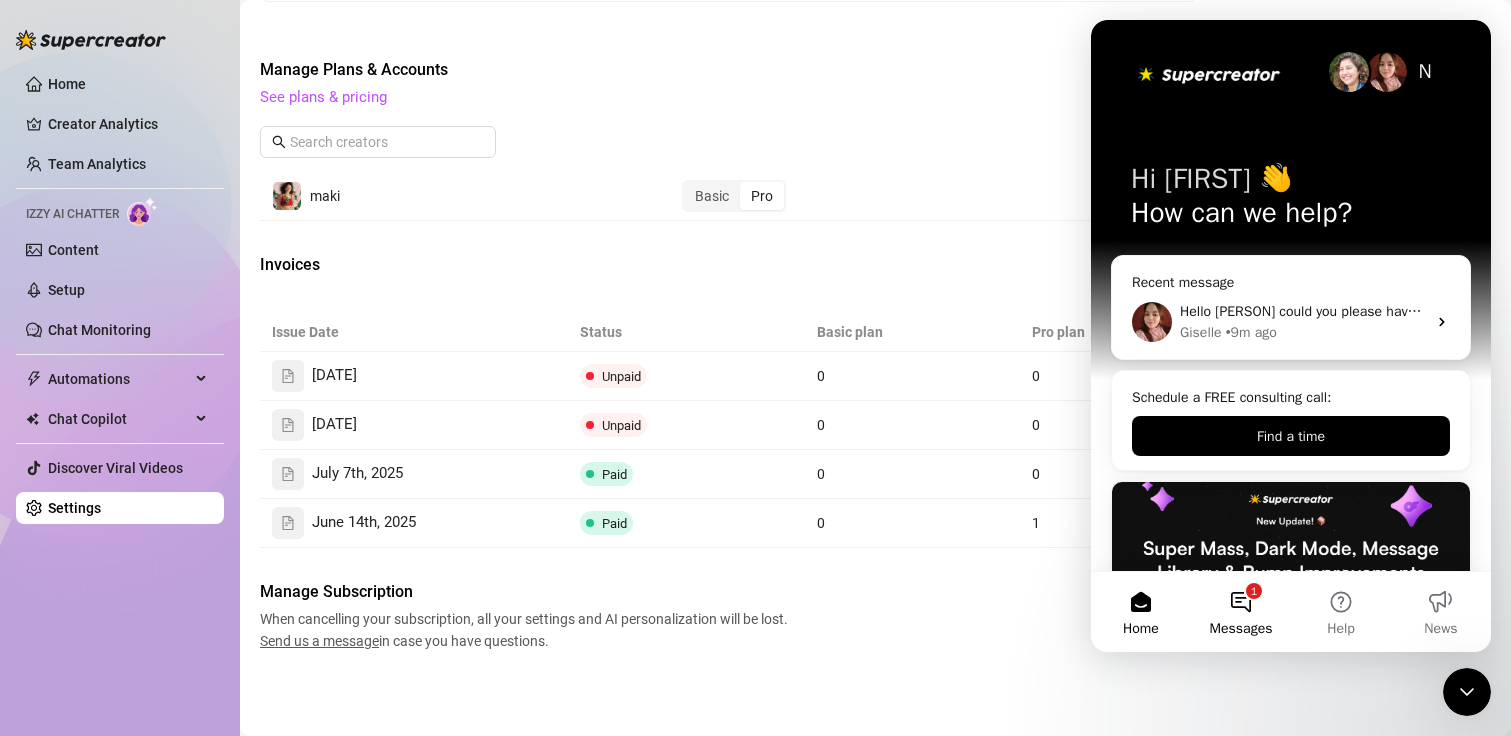 click on "1 Messages" at bounding box center [1241, 612] 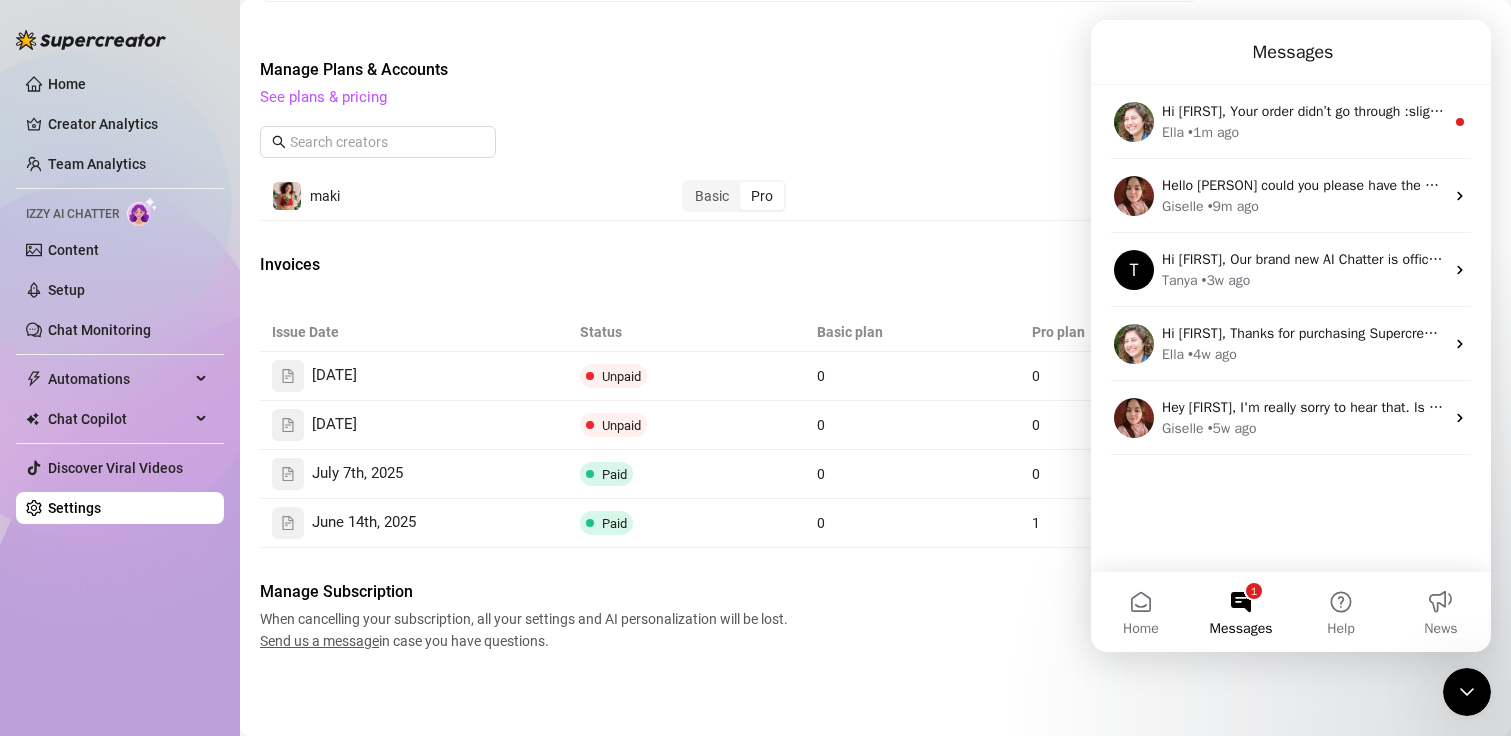 click on "[PERSON] •  1m ago" at bounding box center [1303, 132] 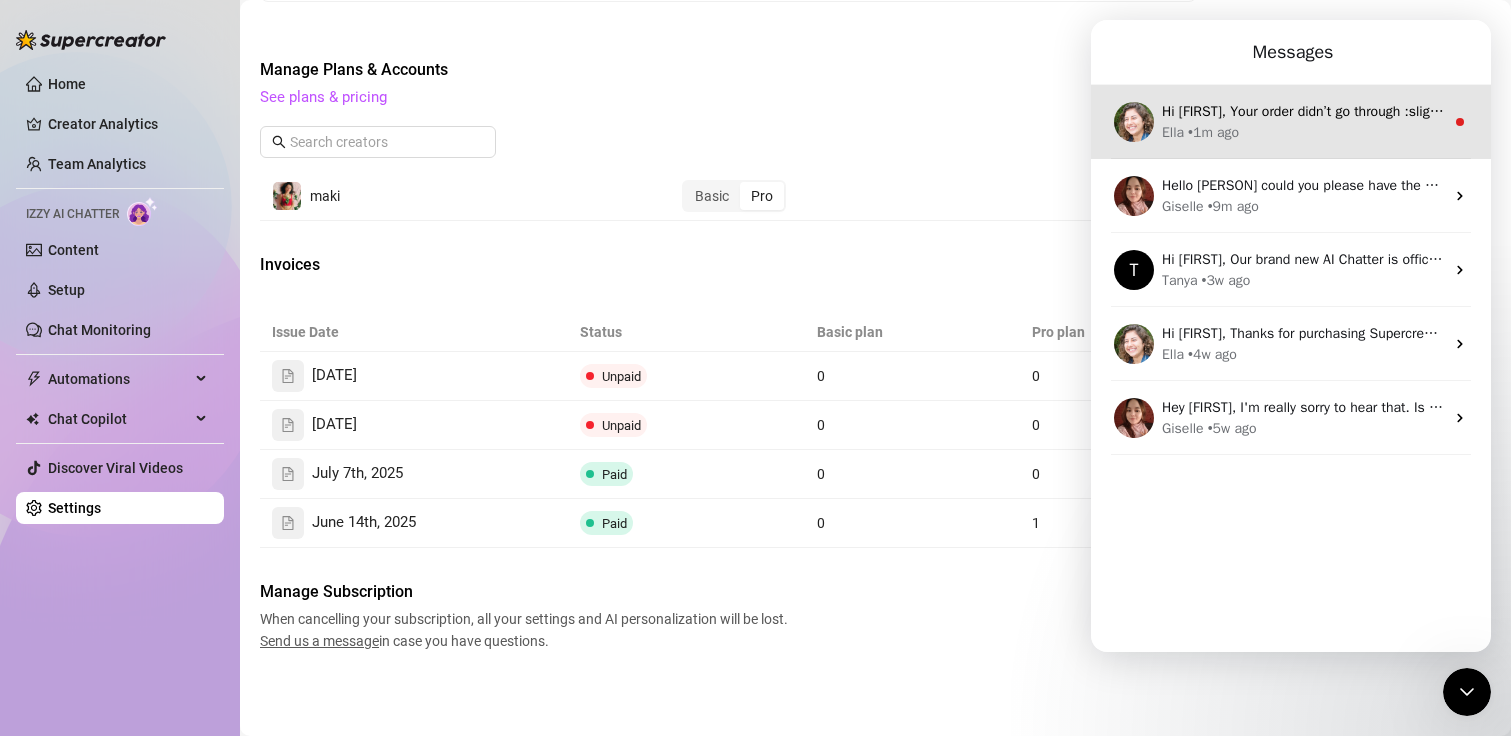 click on "[PERSON] •  1m ago" at bounding box center (1303, 132) 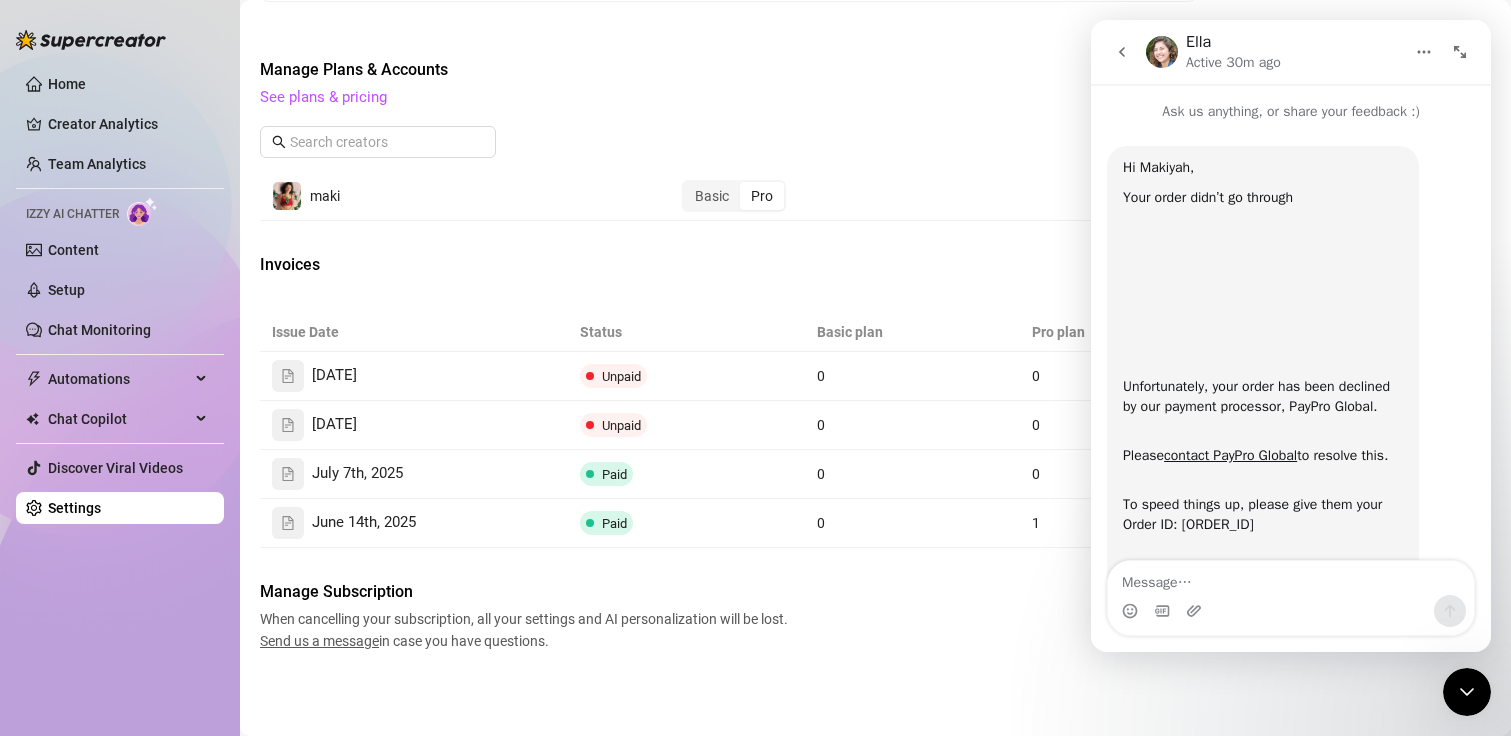 scroll, scrollTop: 79, scrollLeft: 0, axis: vertical 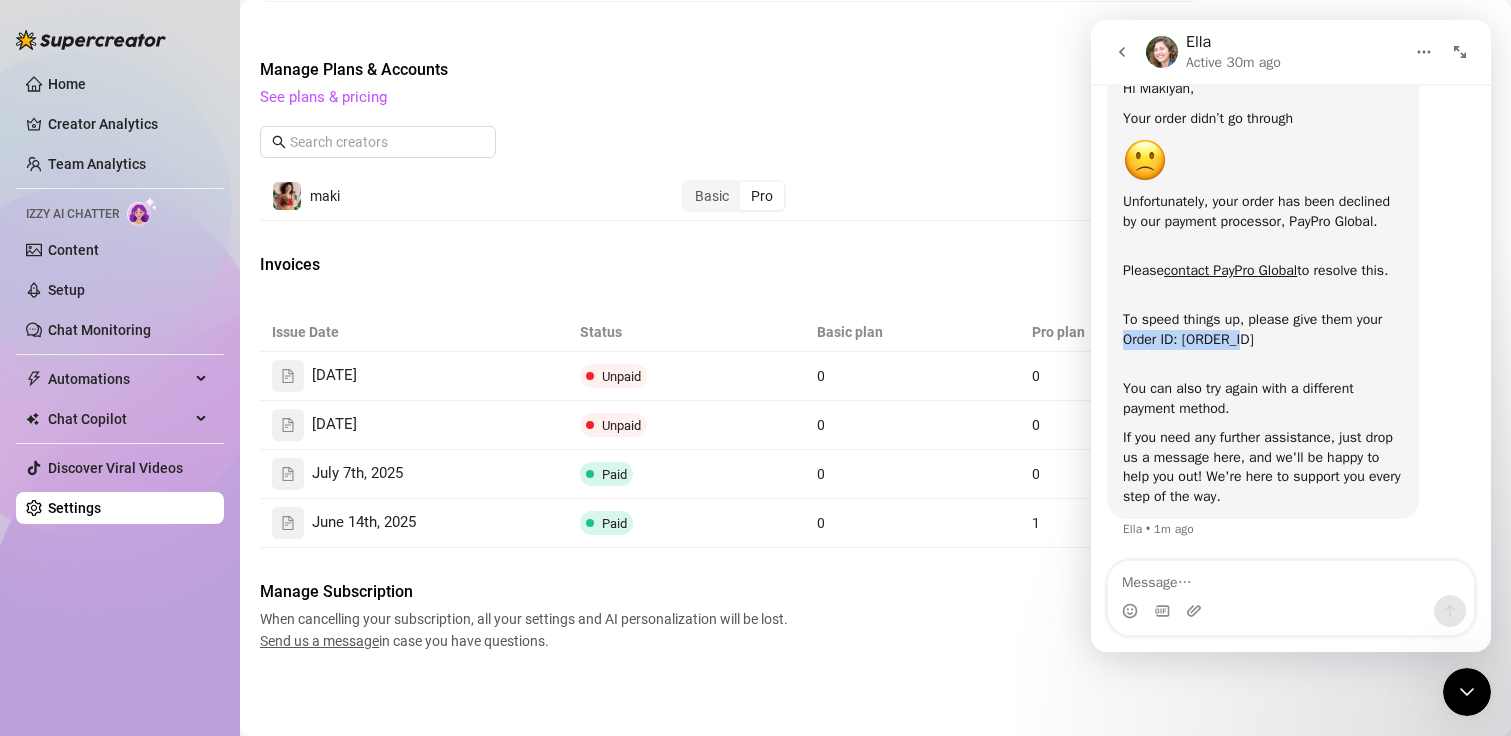 drag, startPoint x: 1251, startPoint y: 339, endPoint x: 1111, endPoint y: 349, distance: 140.35669 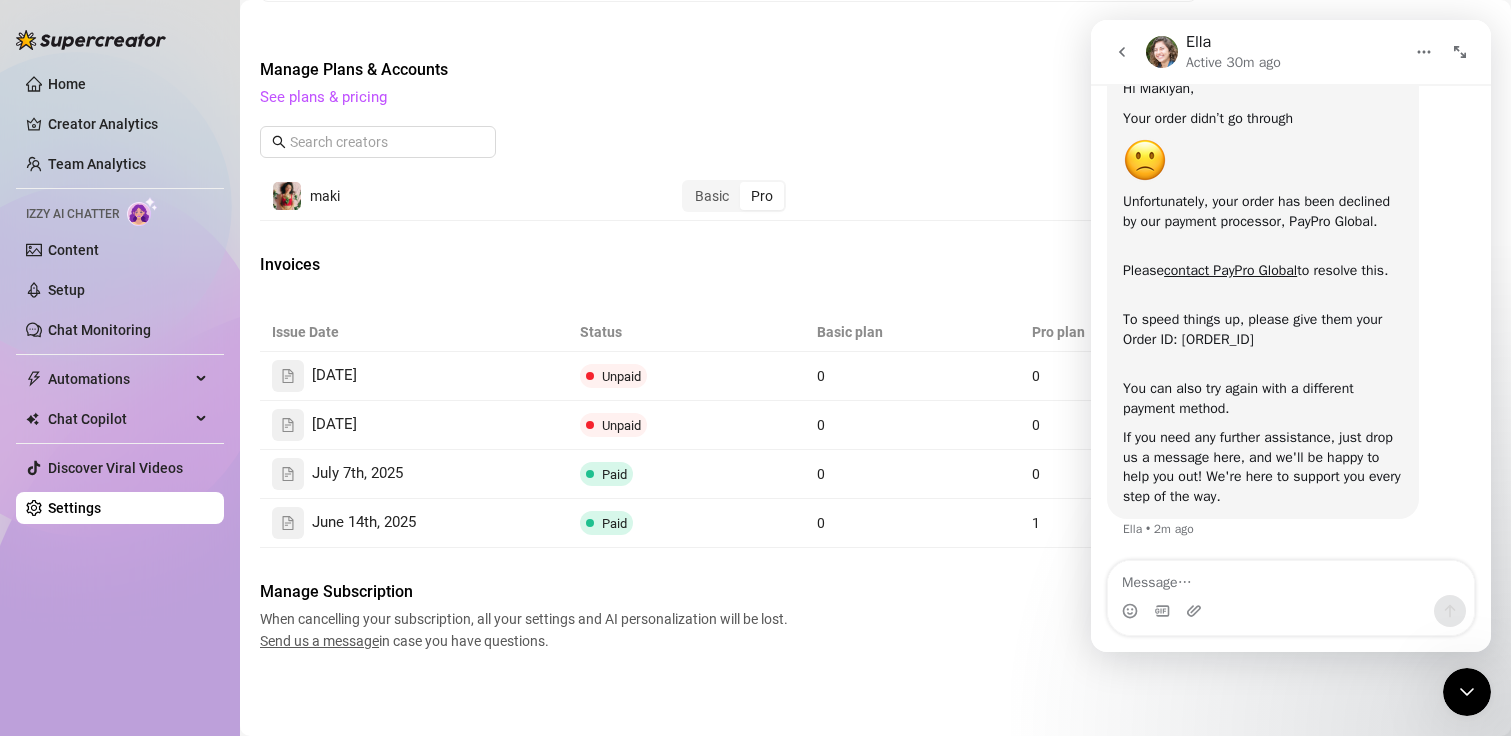 click on "Hi [FIRST],   Your order didn’t go through    Unfortunately, your order has been declined by our payment processor, PayPro Global. Please  contact PayPro Global   to resolve this. To speed things up, please give them your Order ID: [ORDER_ID] You can also try again with a different payment method.   If you need any further assistance, just drop us a message here, and we'll be happy to help you out! We're here to support you every step of the way. [PERSON]    •   2m ago" at bounding box center [1291, 315] 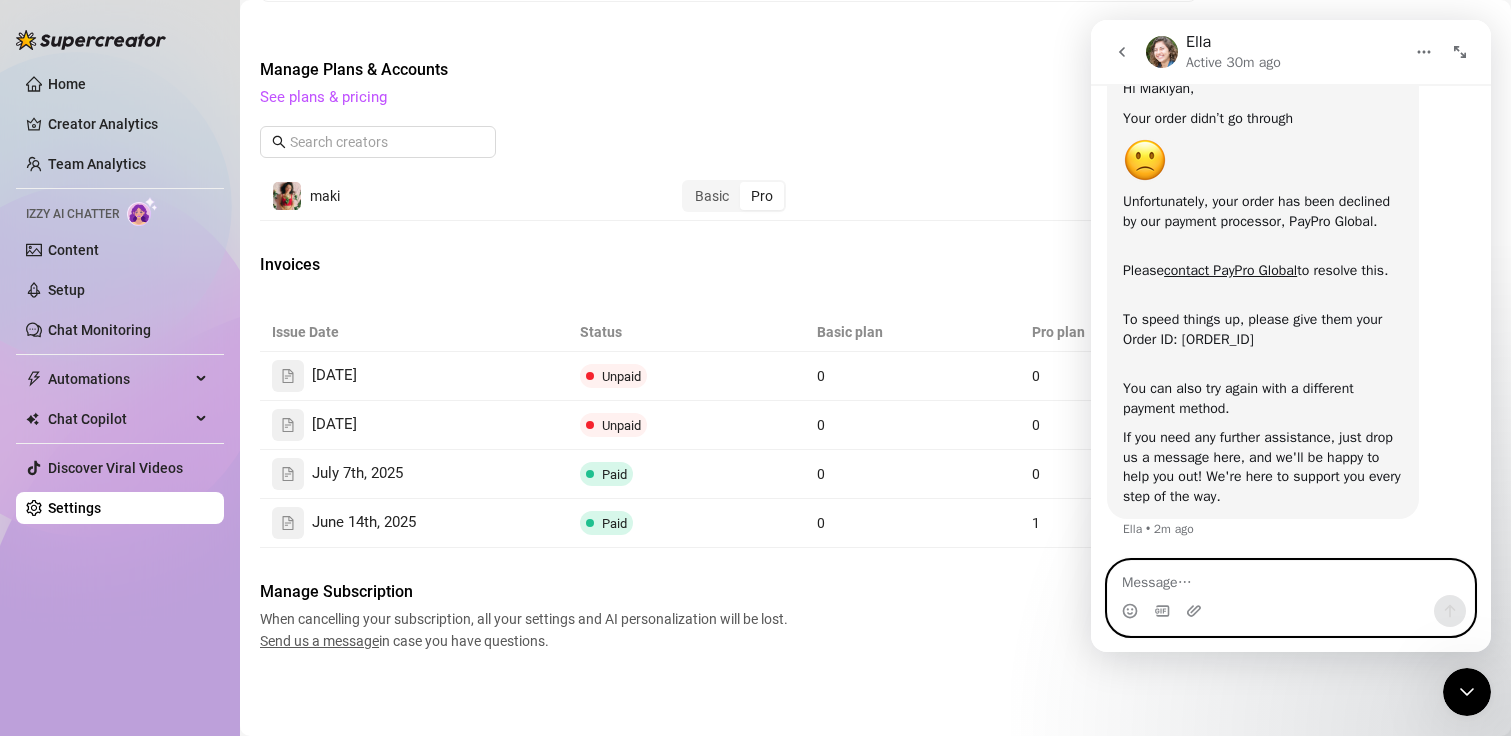 click at bounding box center (1291, 578) 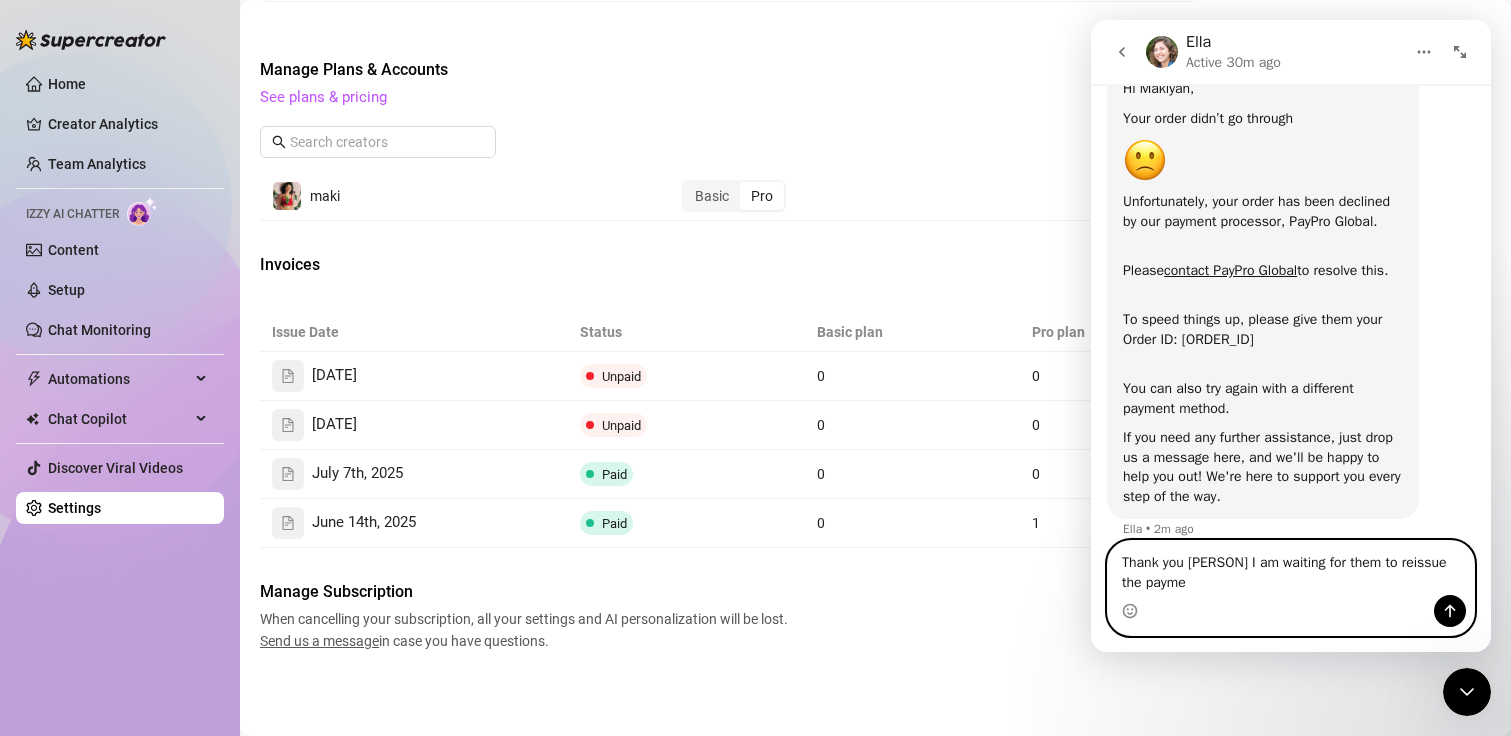 scroll, scrollTop: 99, scrollLeft: 0, axis: vertical 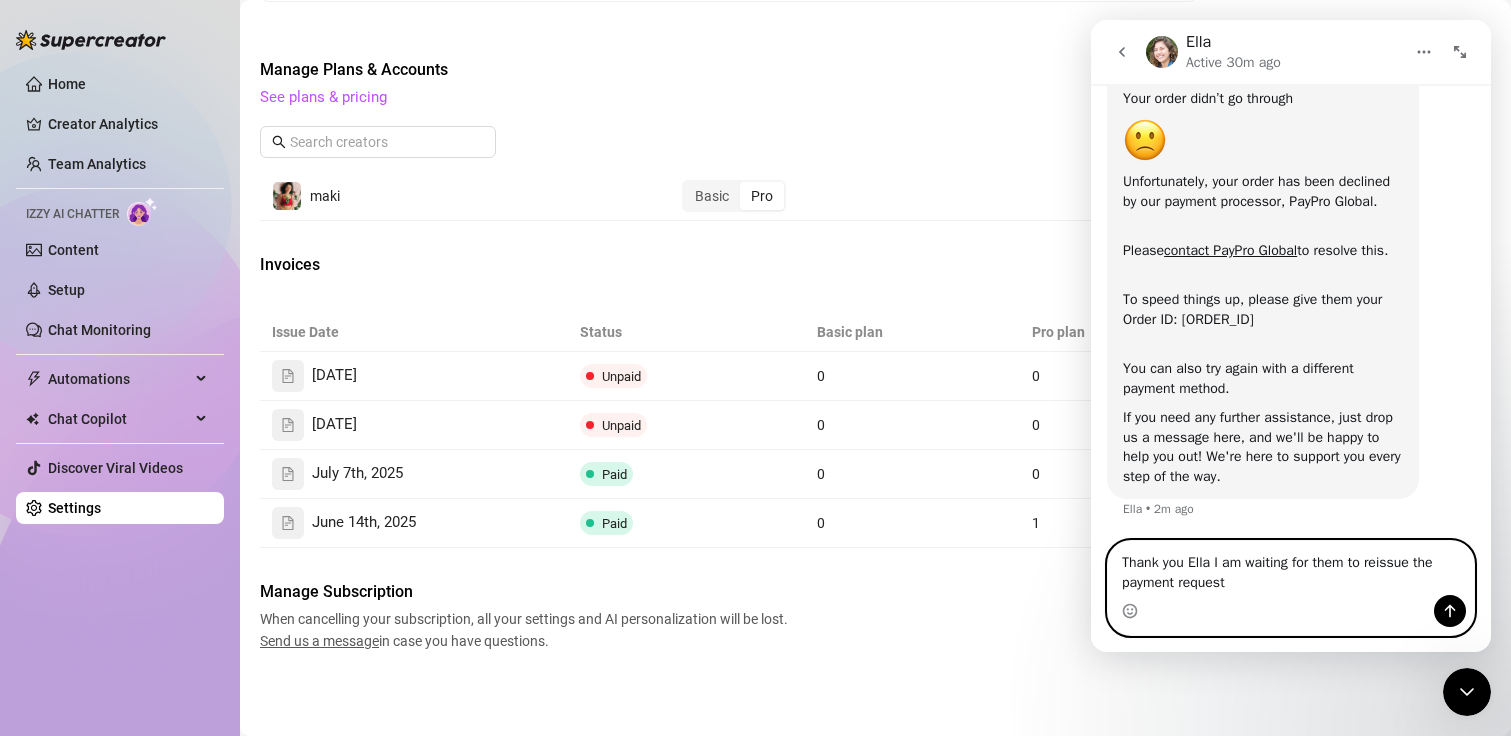 type on "Thank you Ella I am waiting for them to reissue the payment request" 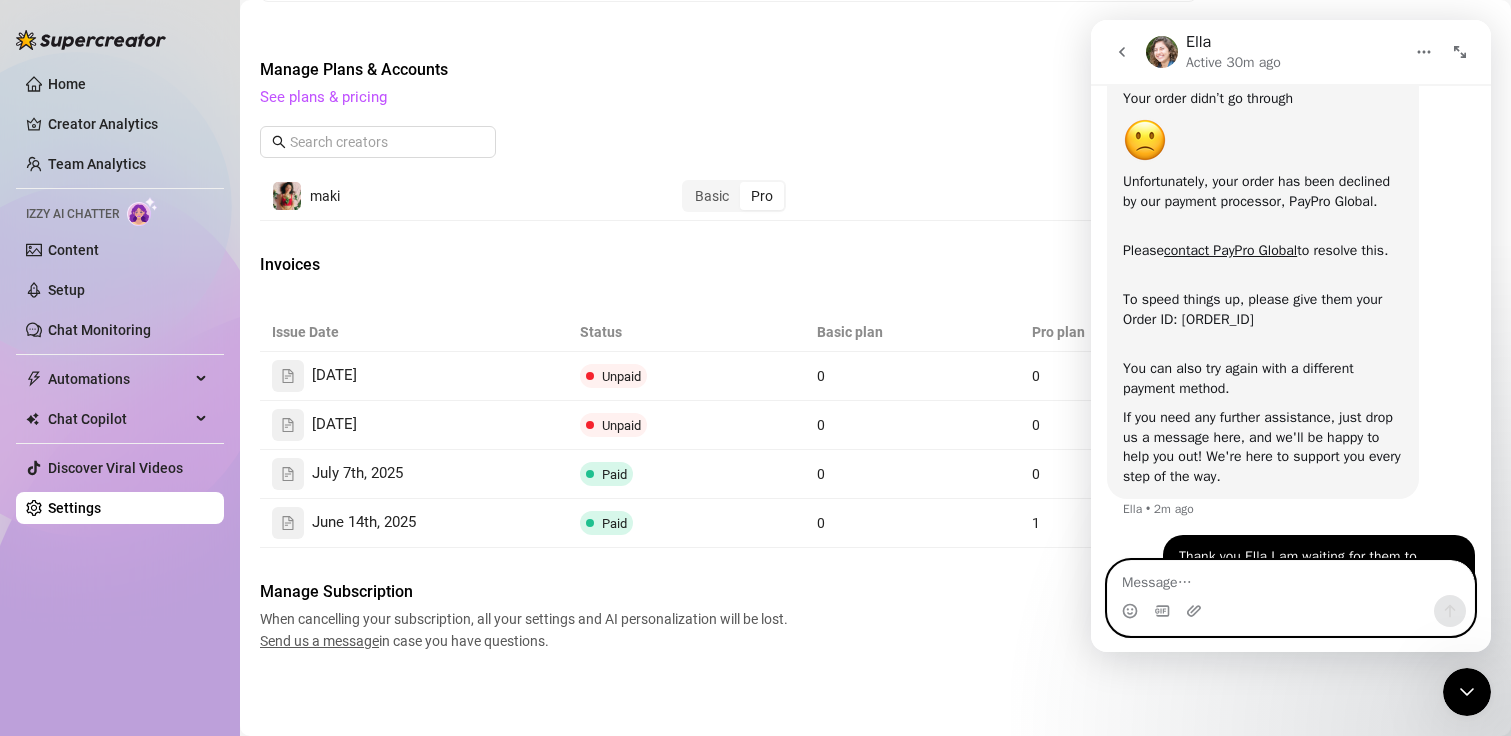 scroll, scrollTop: 158, scrollLeft: 0, axis: vertical 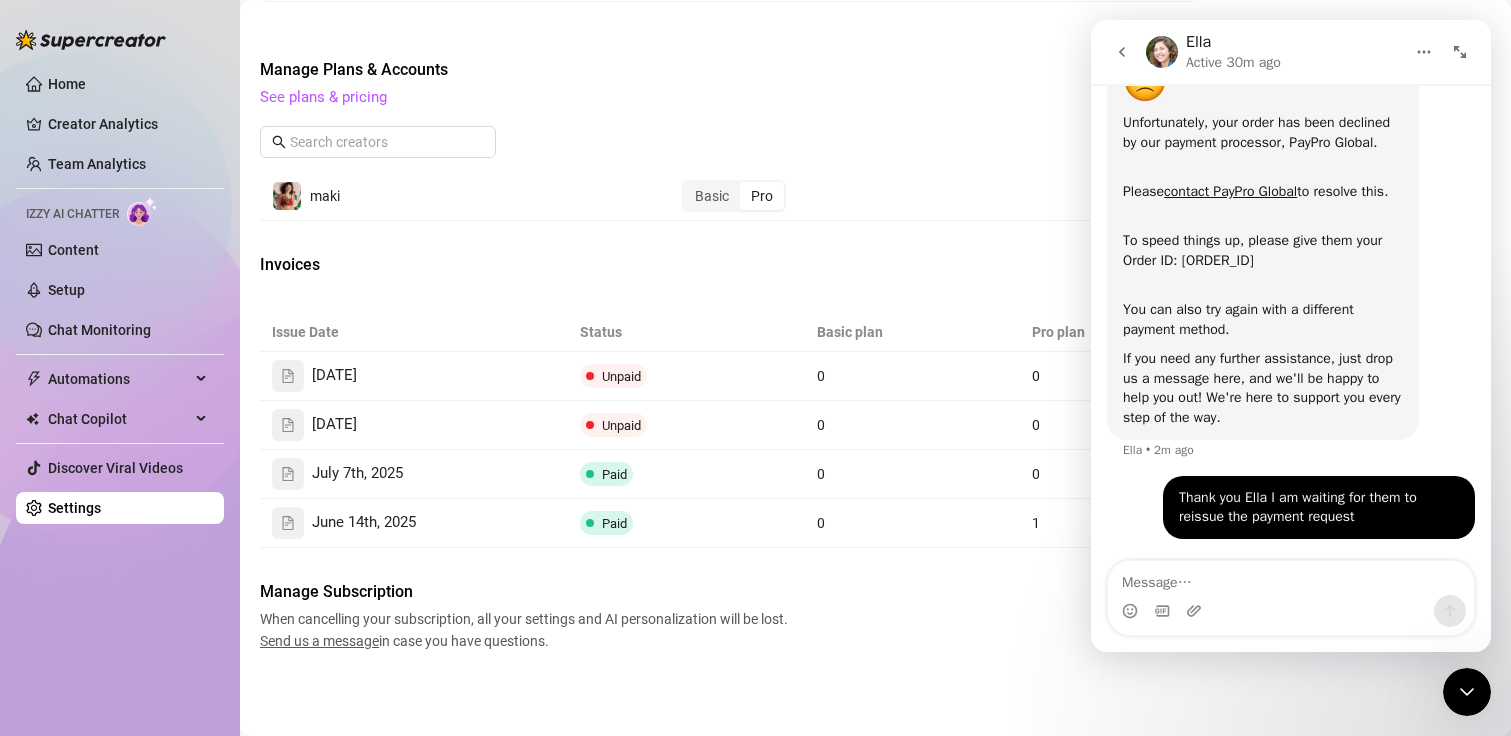 click 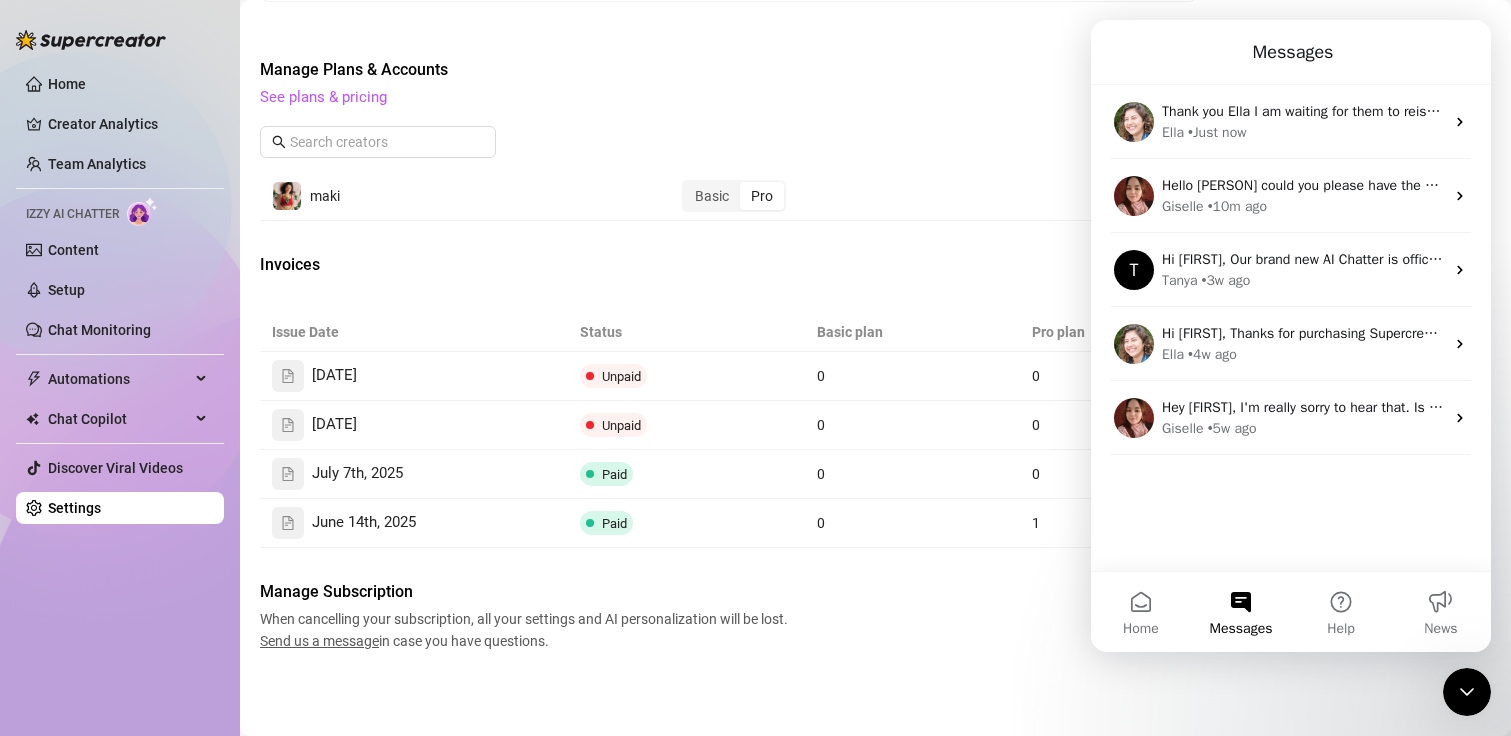 click on "Attention: Payment Transaction Failed There was a problem charging your credit card ending  . Please update your payment method to keep using Supercreator.   Have an issue?  Contact support. Billing Information [FIRST] [LAST] ,  [EMAIL] , Pay Pal Update Copilot AI Credits & Usage 4% 36 / 900  credits used this month 500  messages generated Renews on   [DATE] Buy More Credits Copilot AI credits packages Izzy AI 🤖 You're currently subscribed to the   5,000  messages per month   package. Update Package + Add Coupon Messages Sent this month 0 /  0 0 % 0  messages sent Renews on  Jul 16th Available Credits Current package:  5,000  messages per month Manage Plans & Accounts See plans & pricing Add Account [FIRST] Basic Pro Remove Invoices Issue Date Status Basic plan Pro plan Invoice [DATE] Unpaid 0 0 View Invoice [DATE] Unpaid 0 0 View Invoice [DATE] Paid 0 0 View Invoice [DATE] Paid 0 1 View Invoice Manage Subscription   Send us a message Cancel Subscription" at bounding box center [875, -164] 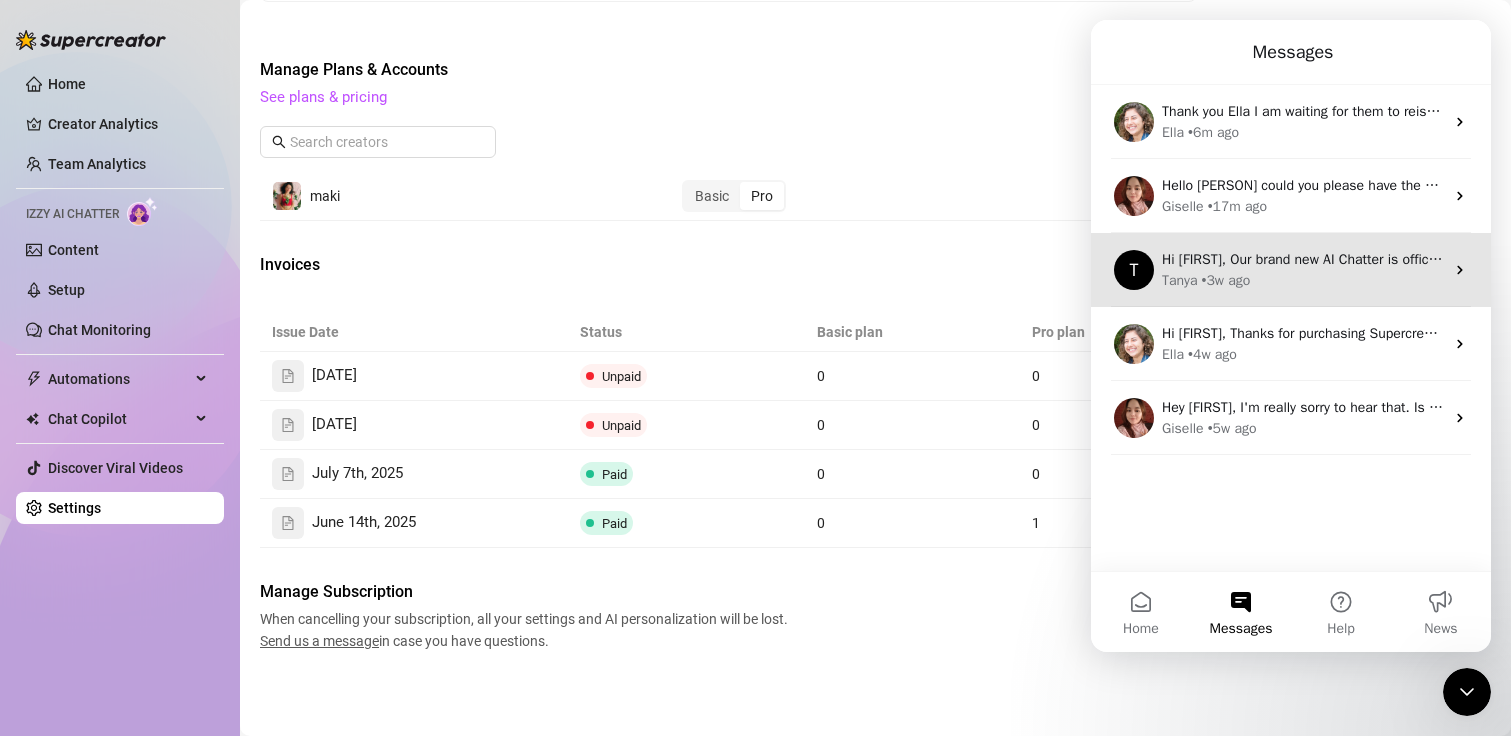 click on "[PERSON] •  3w ago" at bounding box center [1303, 280] 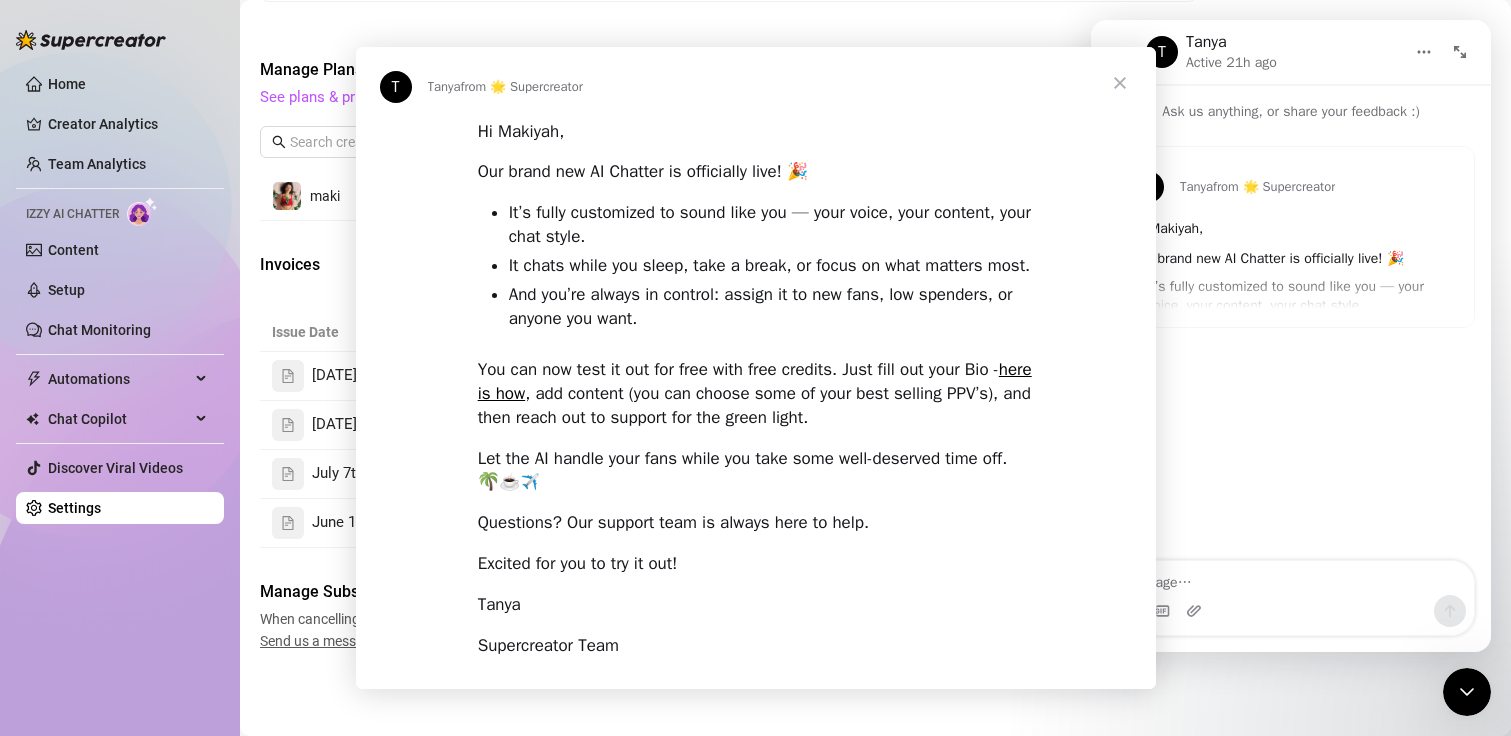 scroll, scrollTop: 0, scrollLeft: 0, axis: both 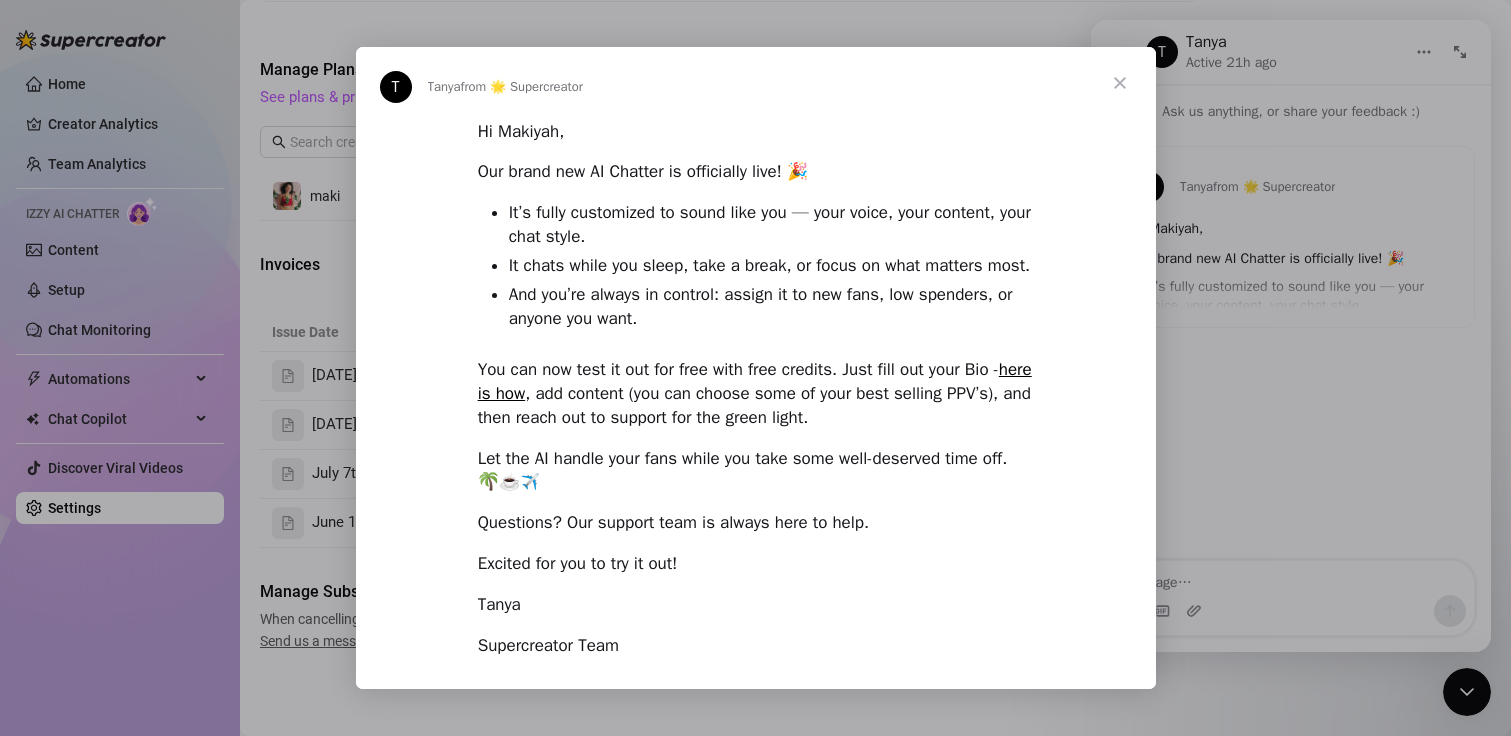 click at bounding box center [755, 368] 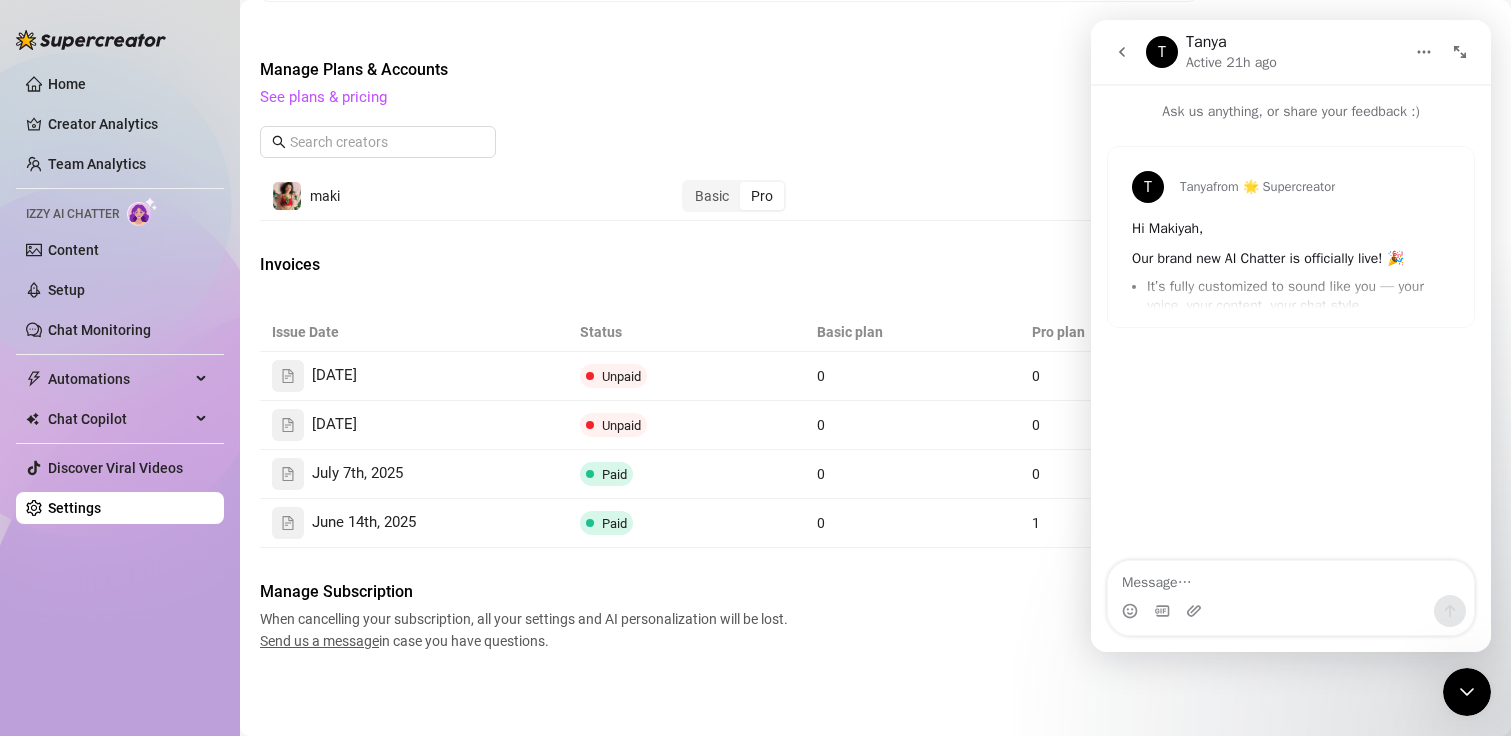 click 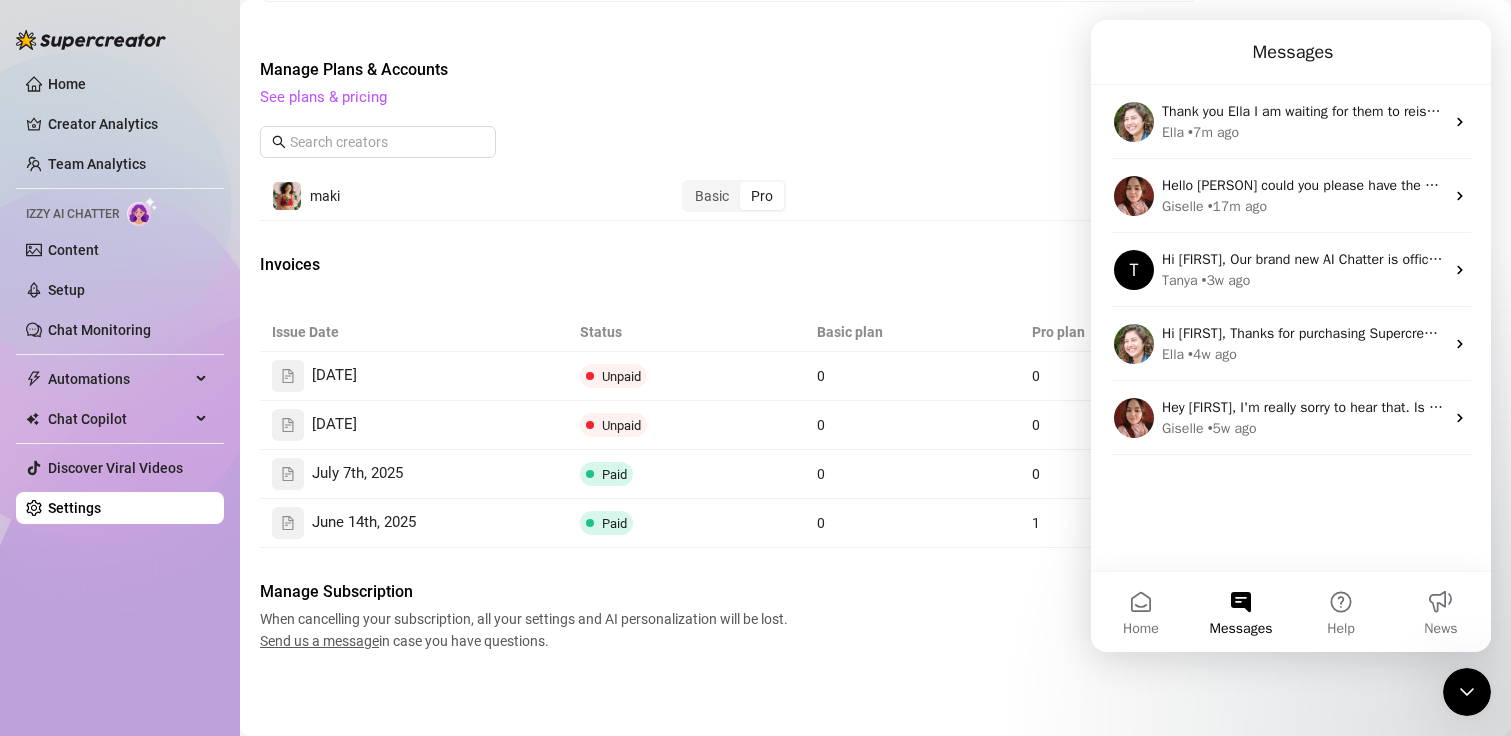 click 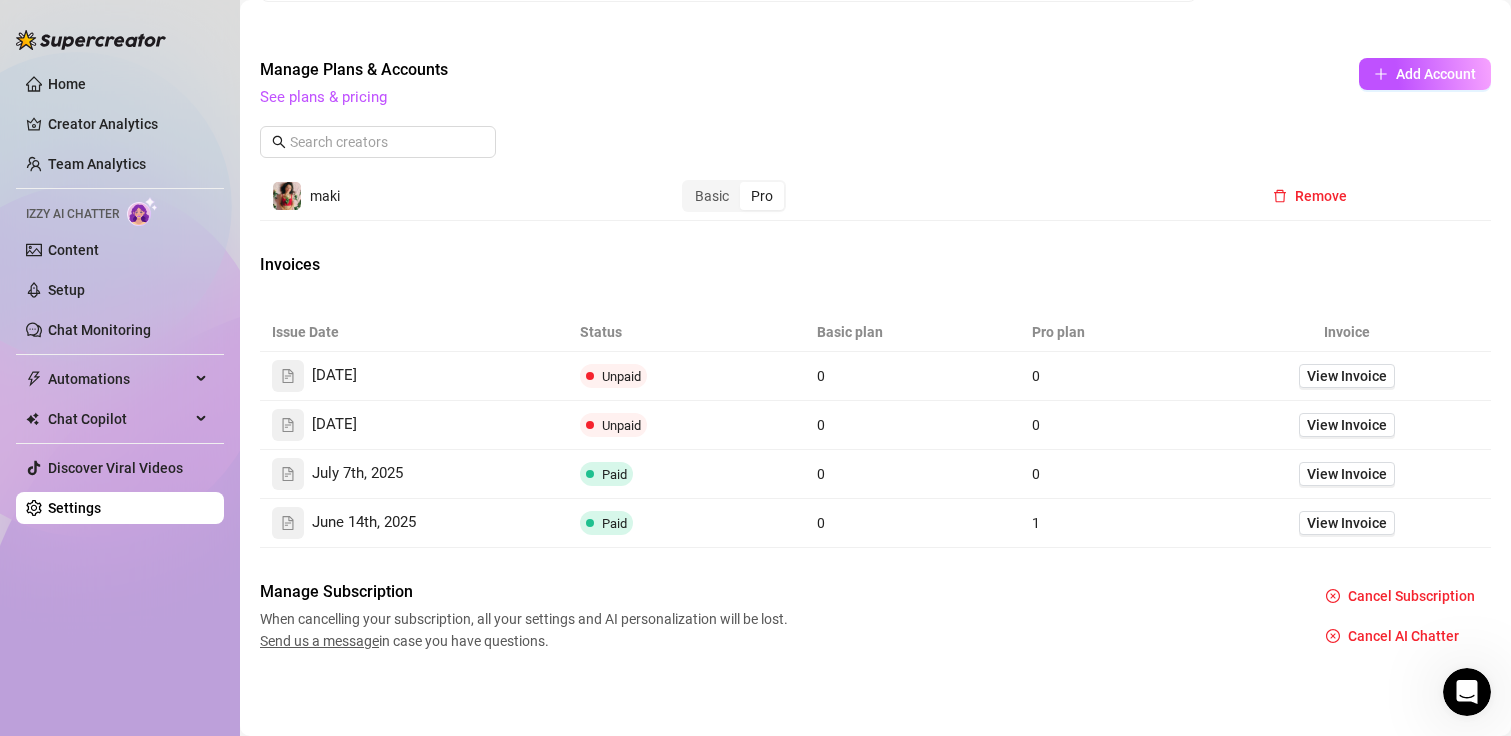 click on "View Invoice" at bounding box center [1347, 425] 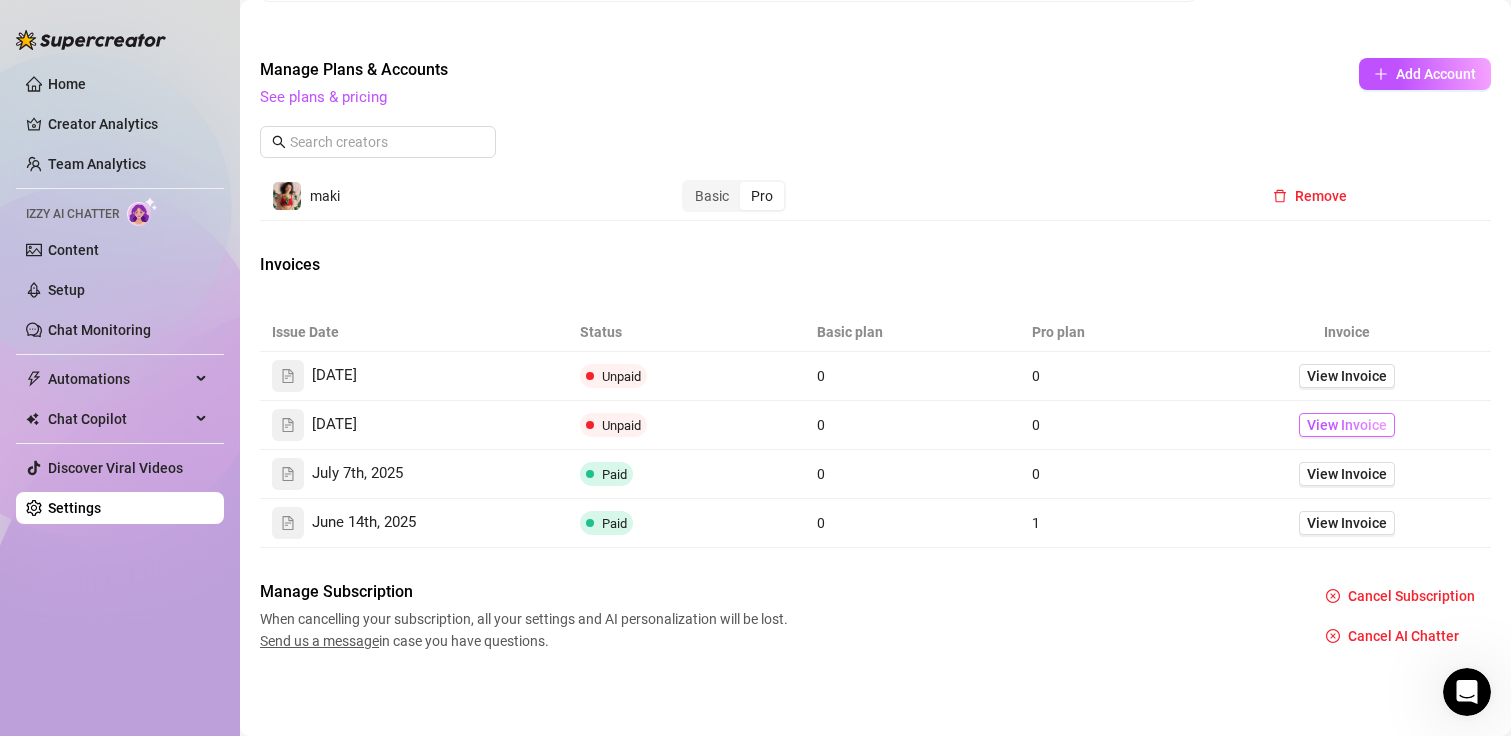 click on "View Invoice" at bounding box center [1347, 425] 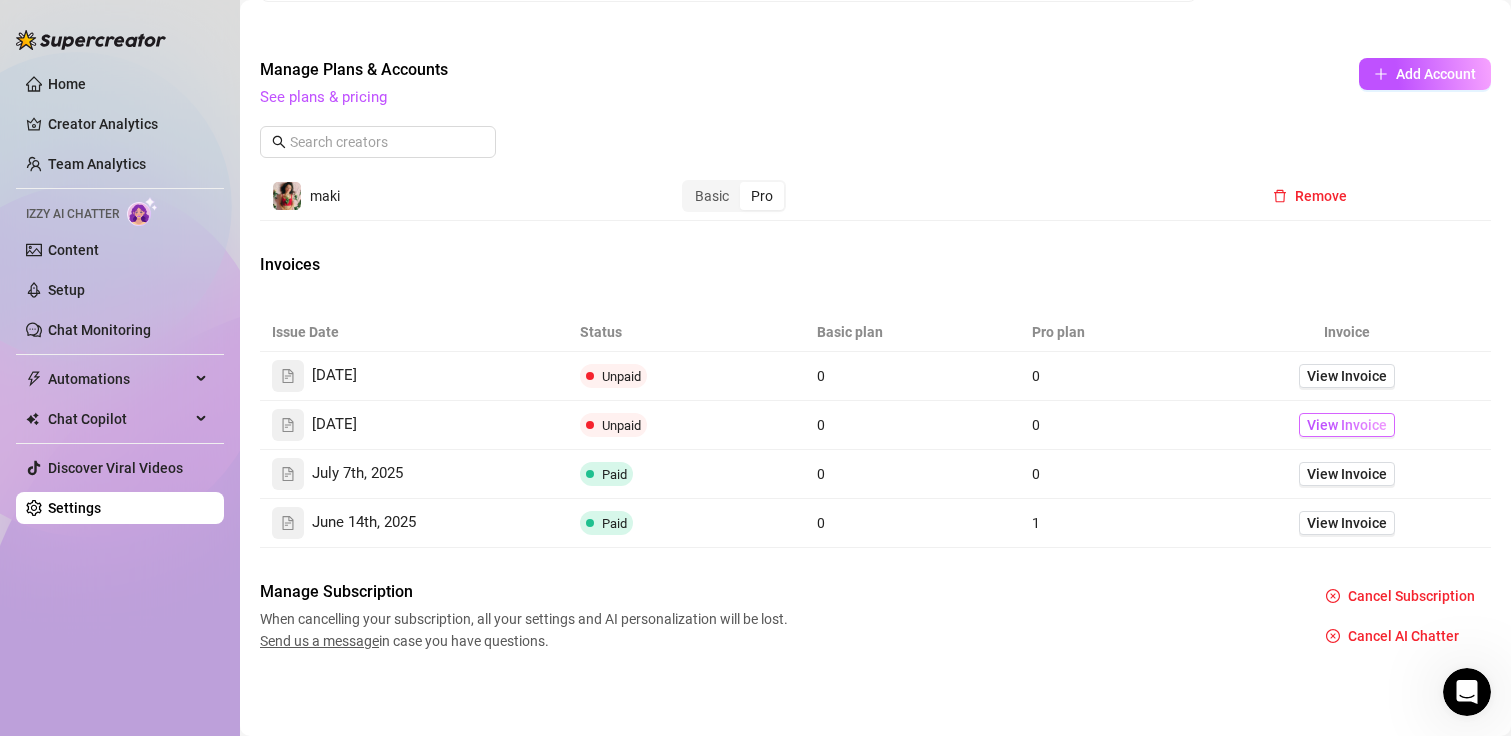 click on "View Invoice" at bounding box center [1347, 425] 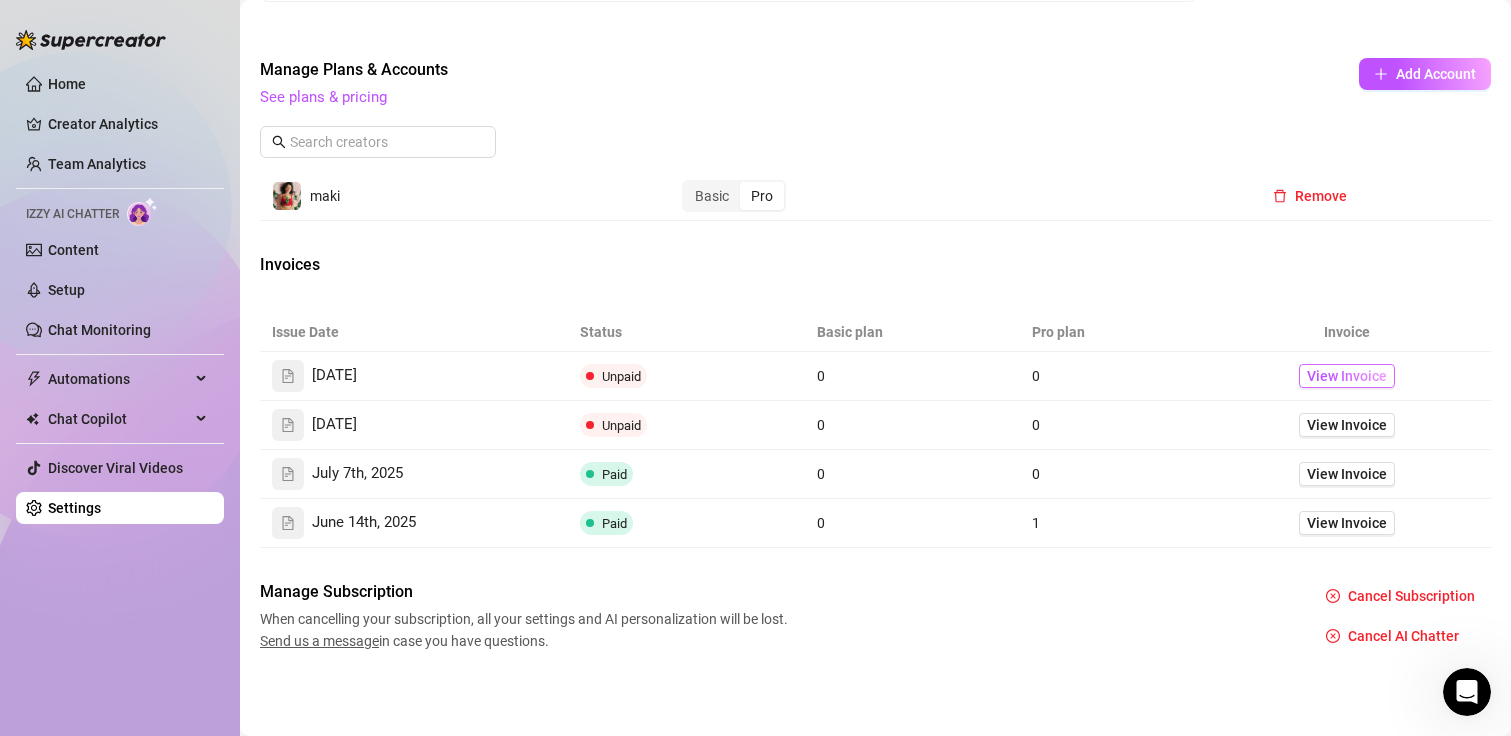 click on "View Invoice" at bounding box center [1347, 376] 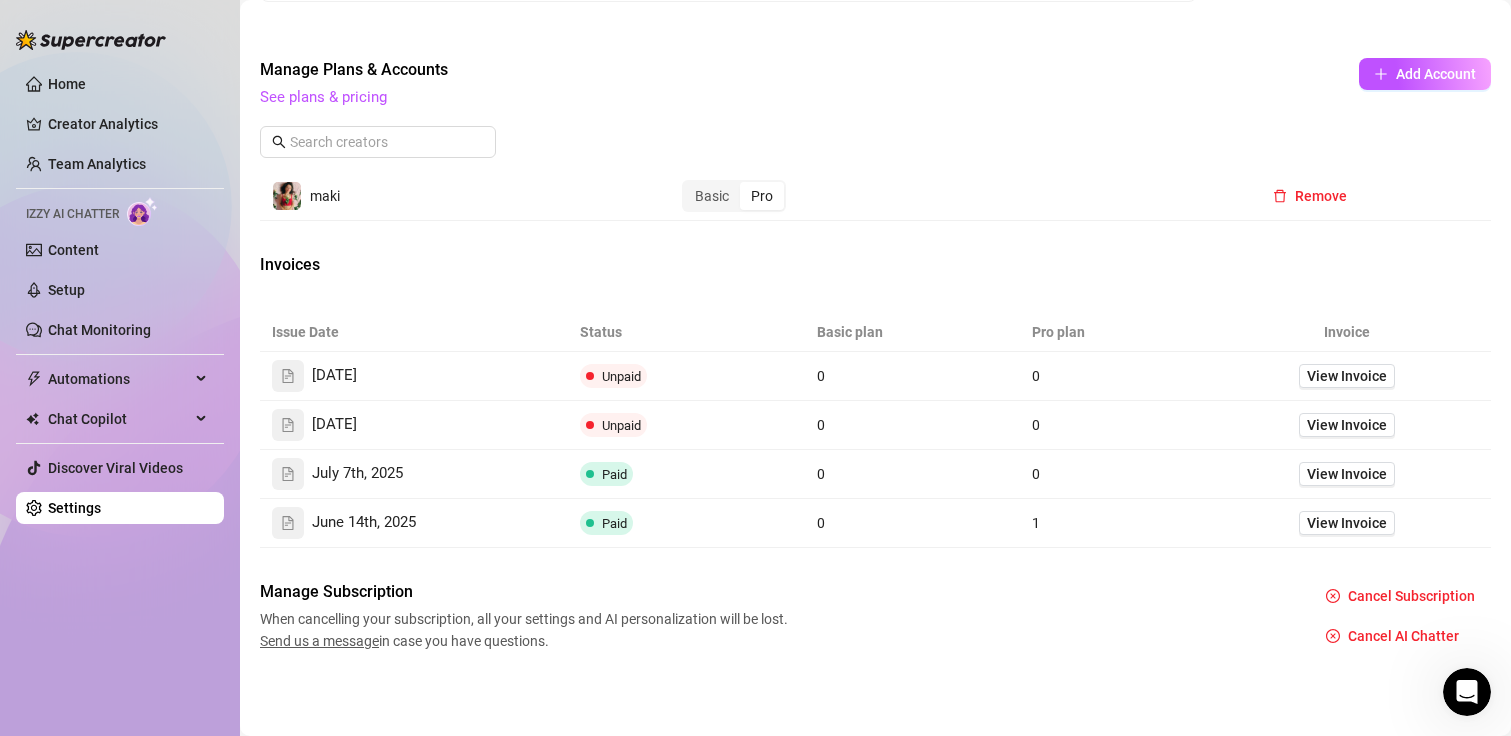 click at bounding box center (1467, 692) 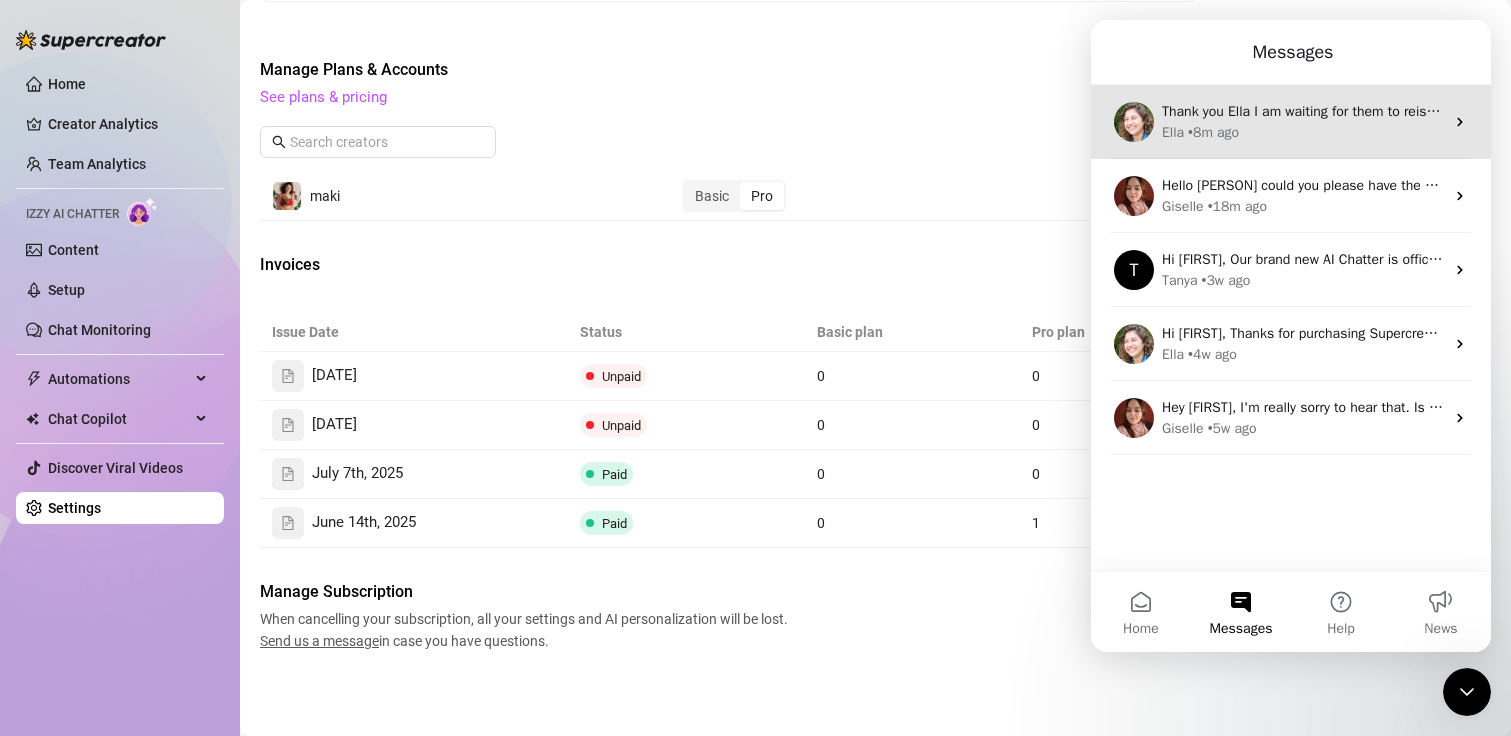 click on "Thank you [PERSON] I am waiting for them to reissue the payment request [PERSON] •  8m ago" at bounding box center [1291, 122] 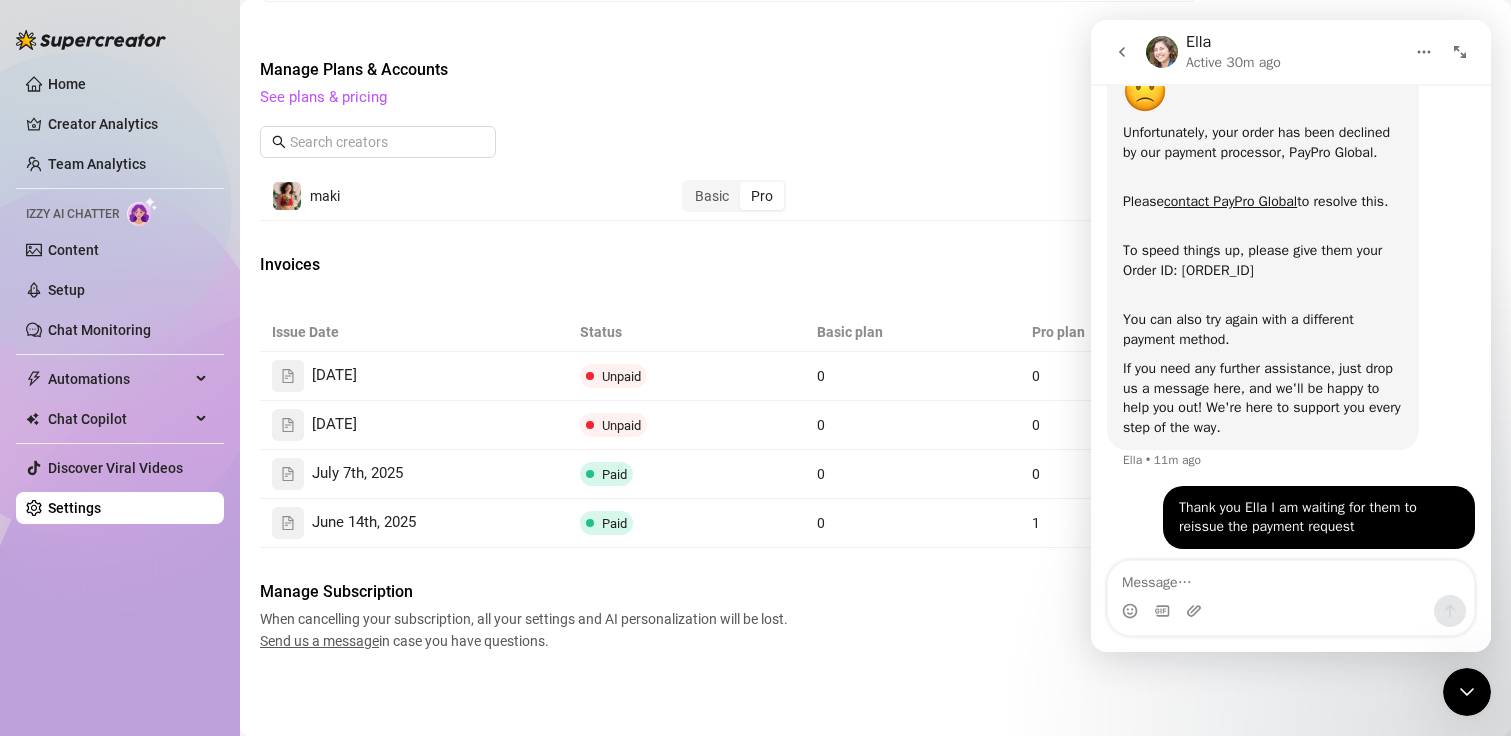 scroll, scrollTop: 158, scrollLeft: 0, axis: vertical 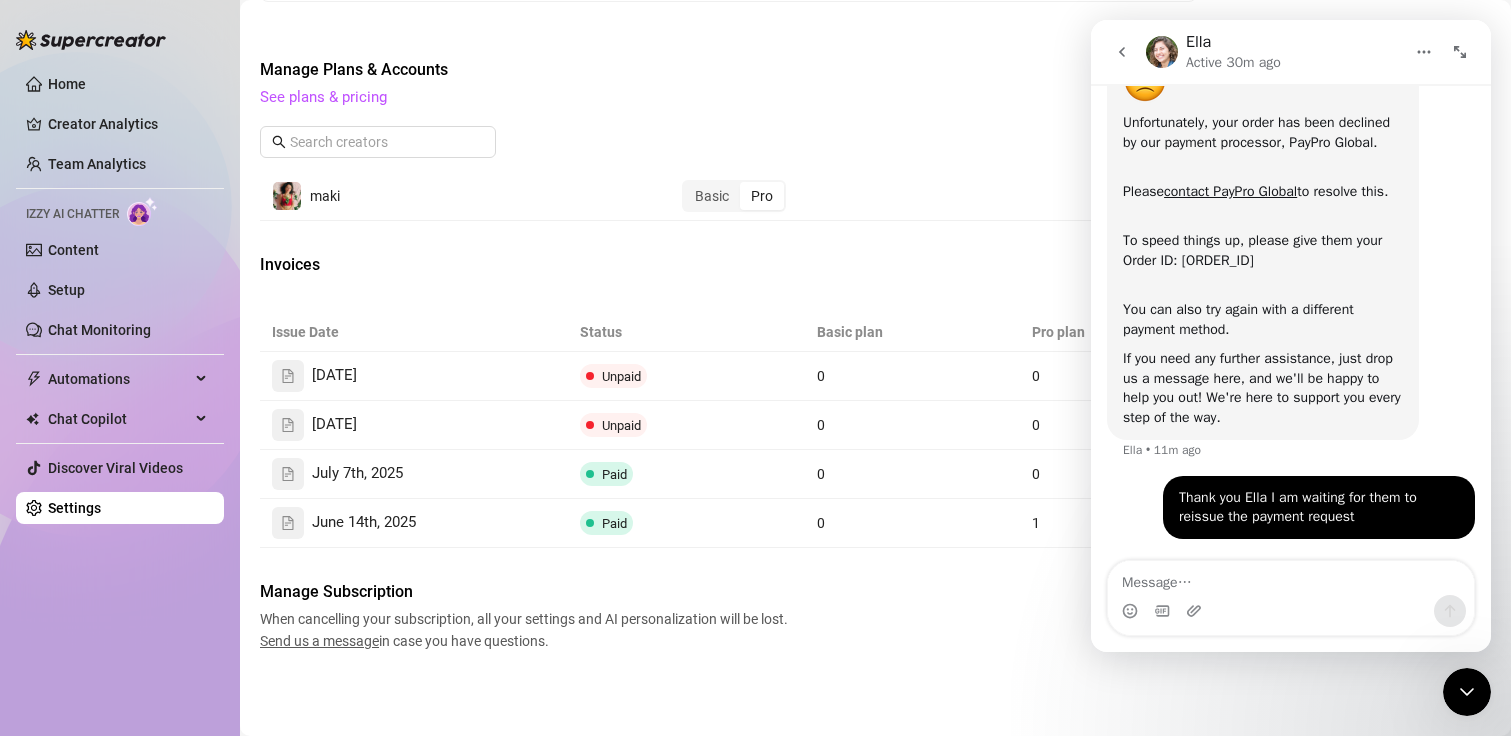 click at bounding box center [1467, 692] 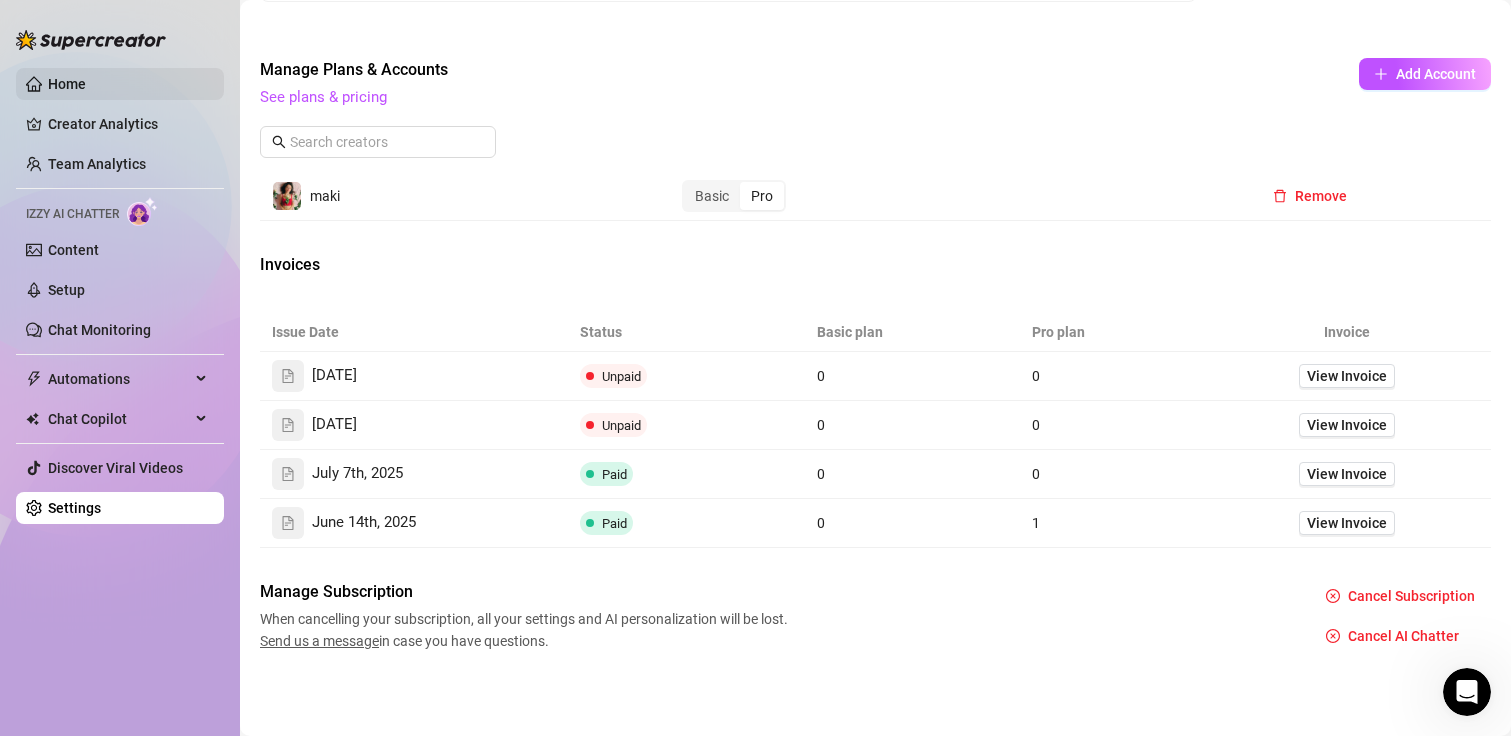 click on "Home" at bounding box center [67, 84] 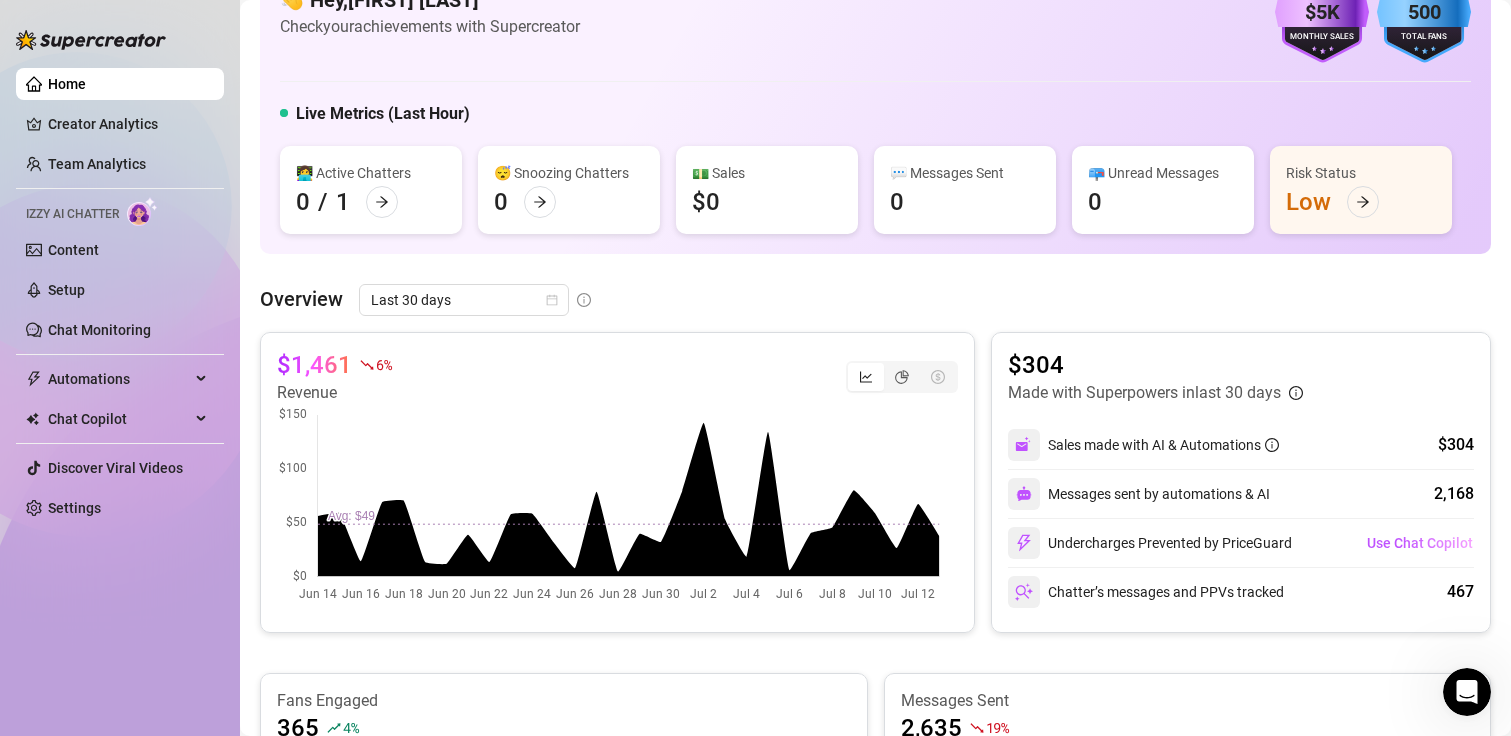 scroll, scrollTop: 100, scrollLeft: 0, axis: vertical 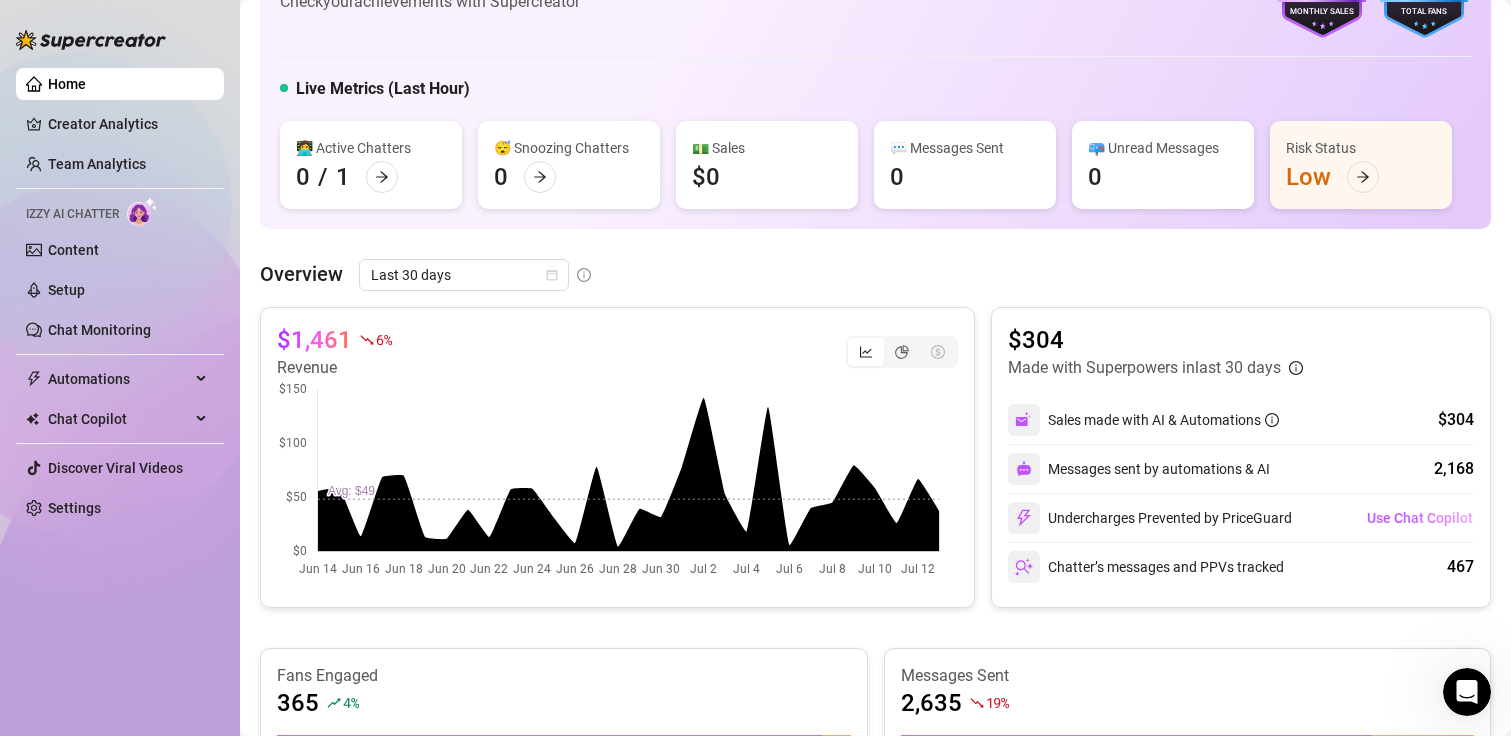 click 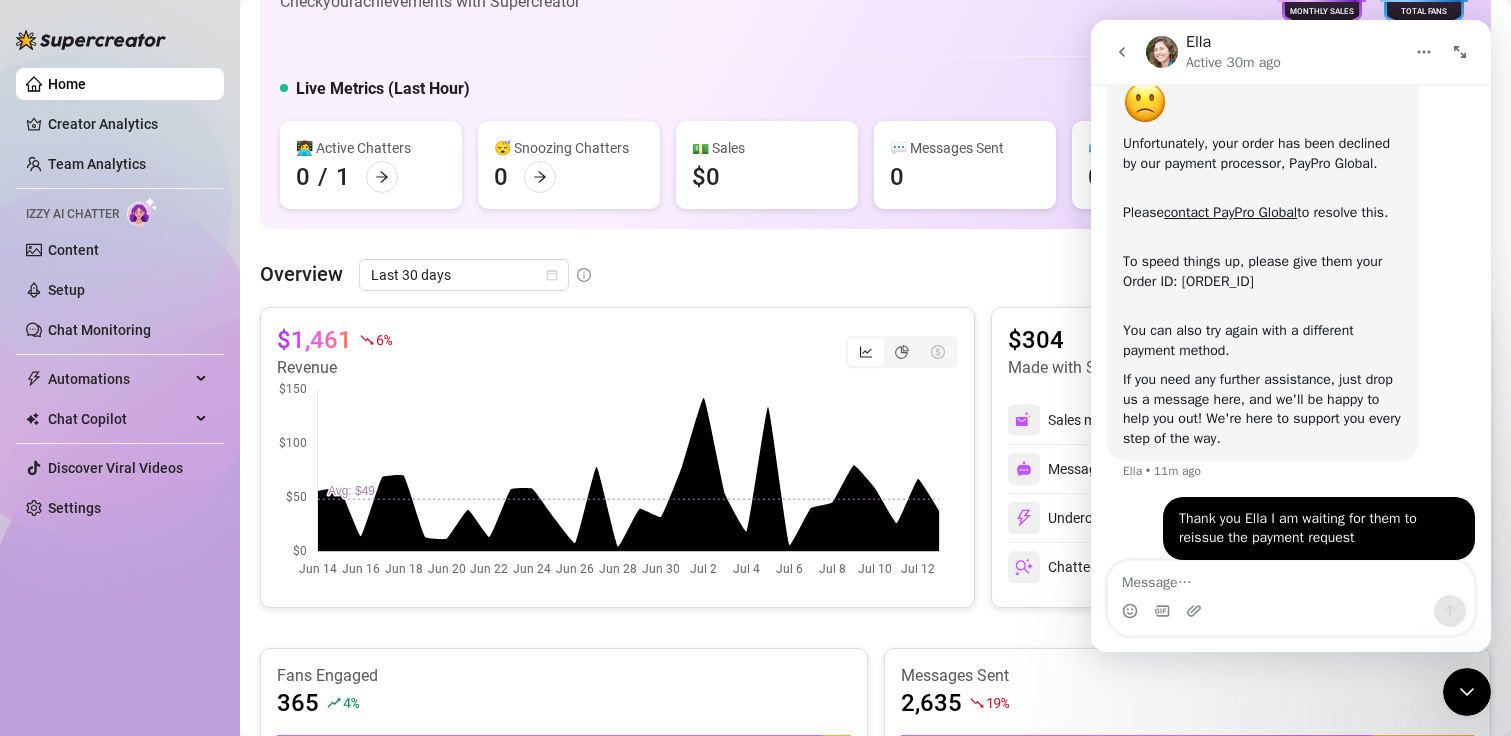 scroll, scrollTop: 158, scrollLeft: 0, axis: vertical 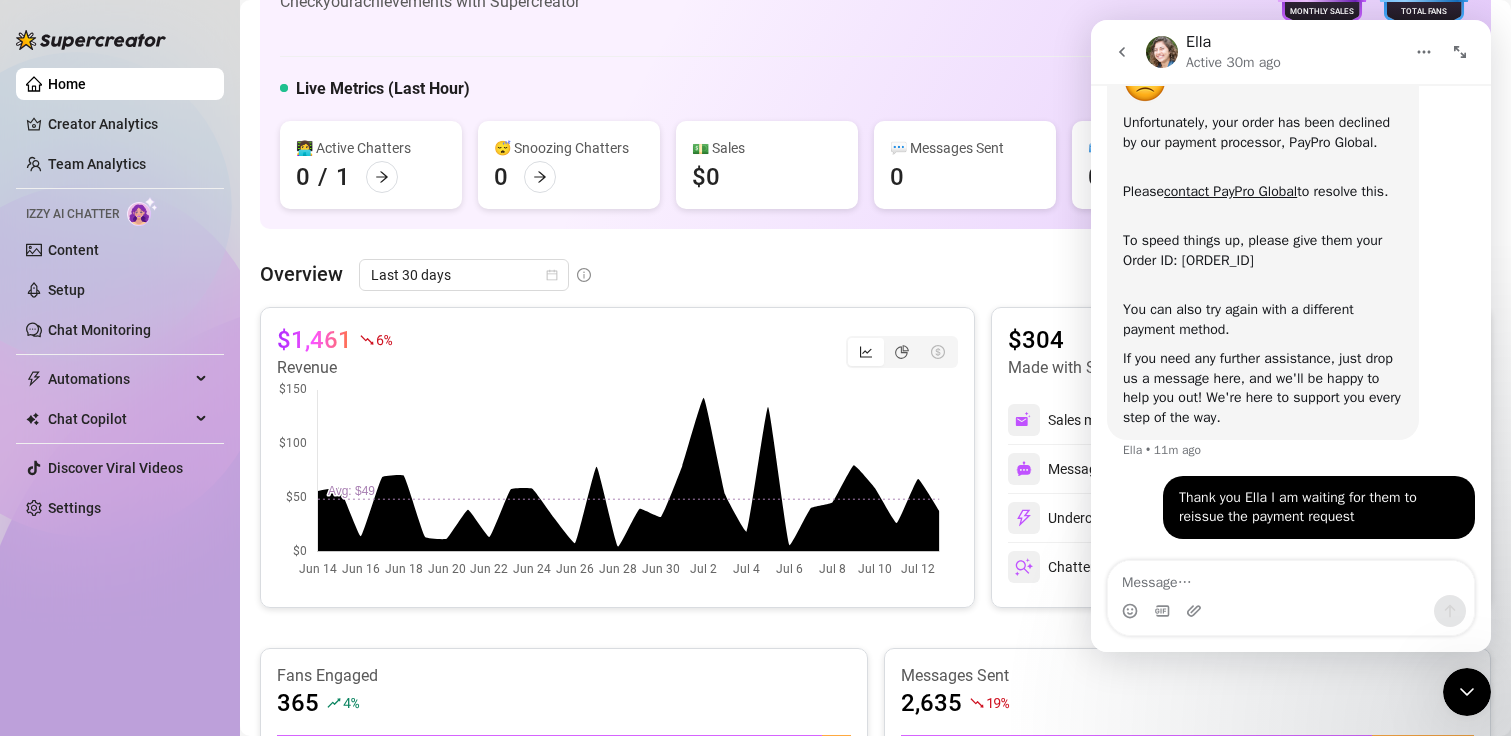 click 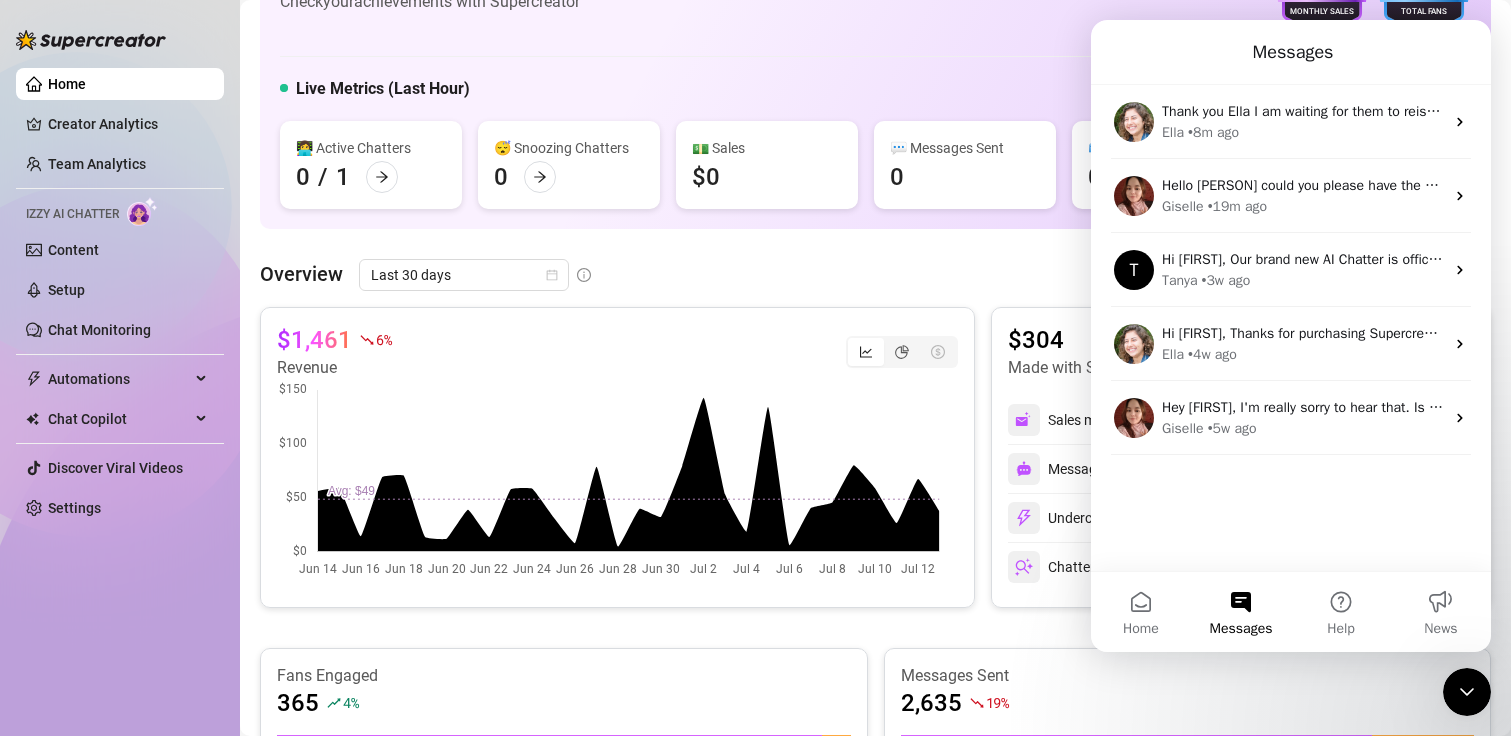 scroll, scrollTop: 0, scrollLeft: 0, axis: both 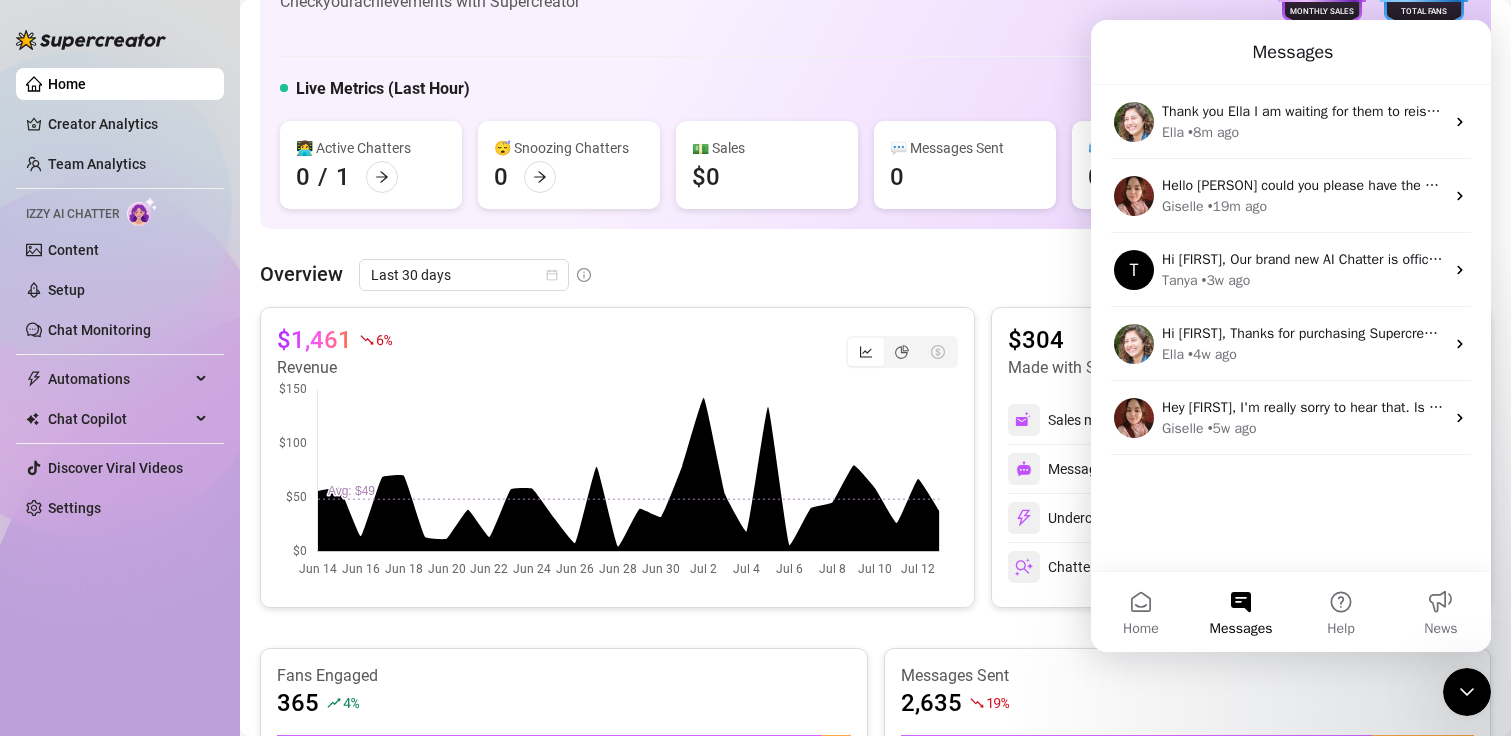 click at bounding box center [1467, 692] 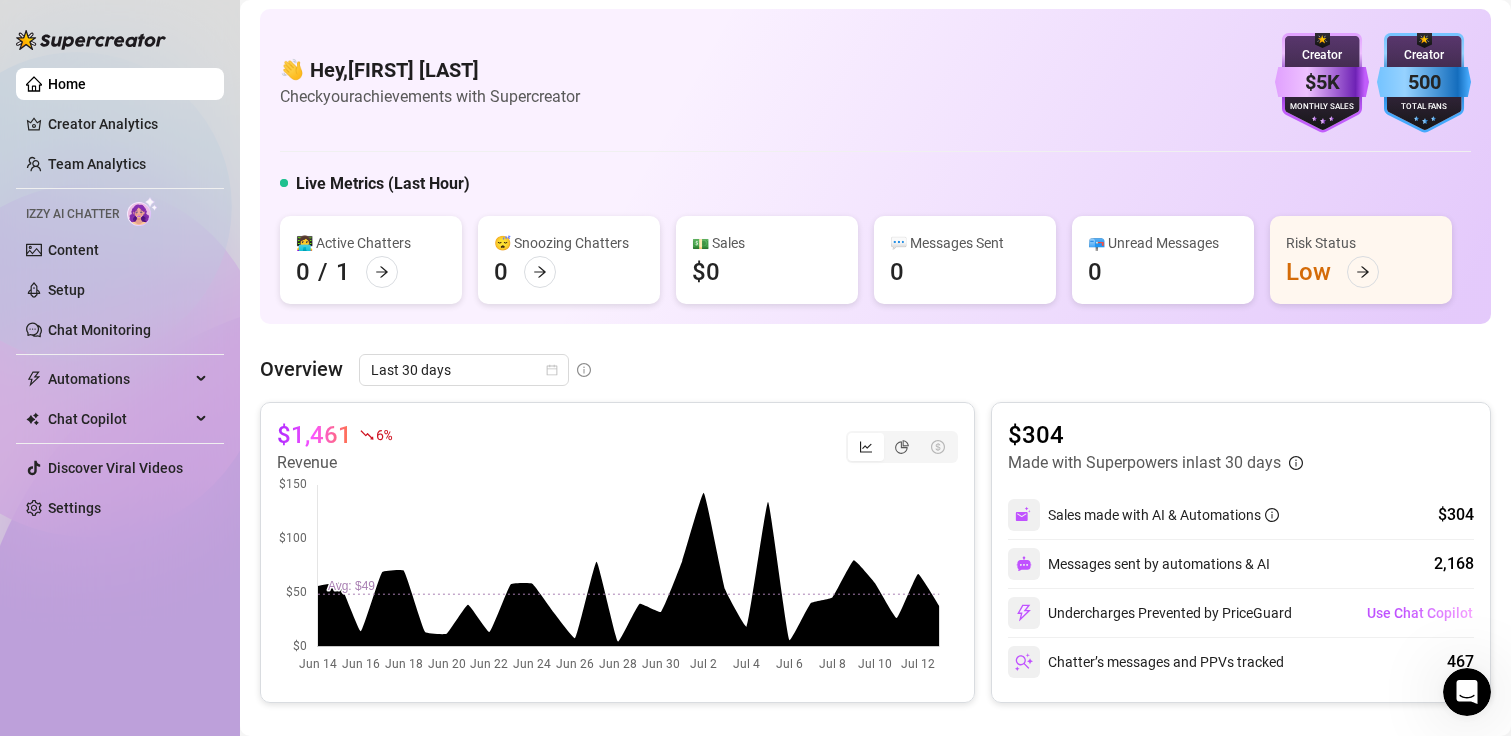 scroll, scrollTop: 0, scrollLeft: 0, axis: both 